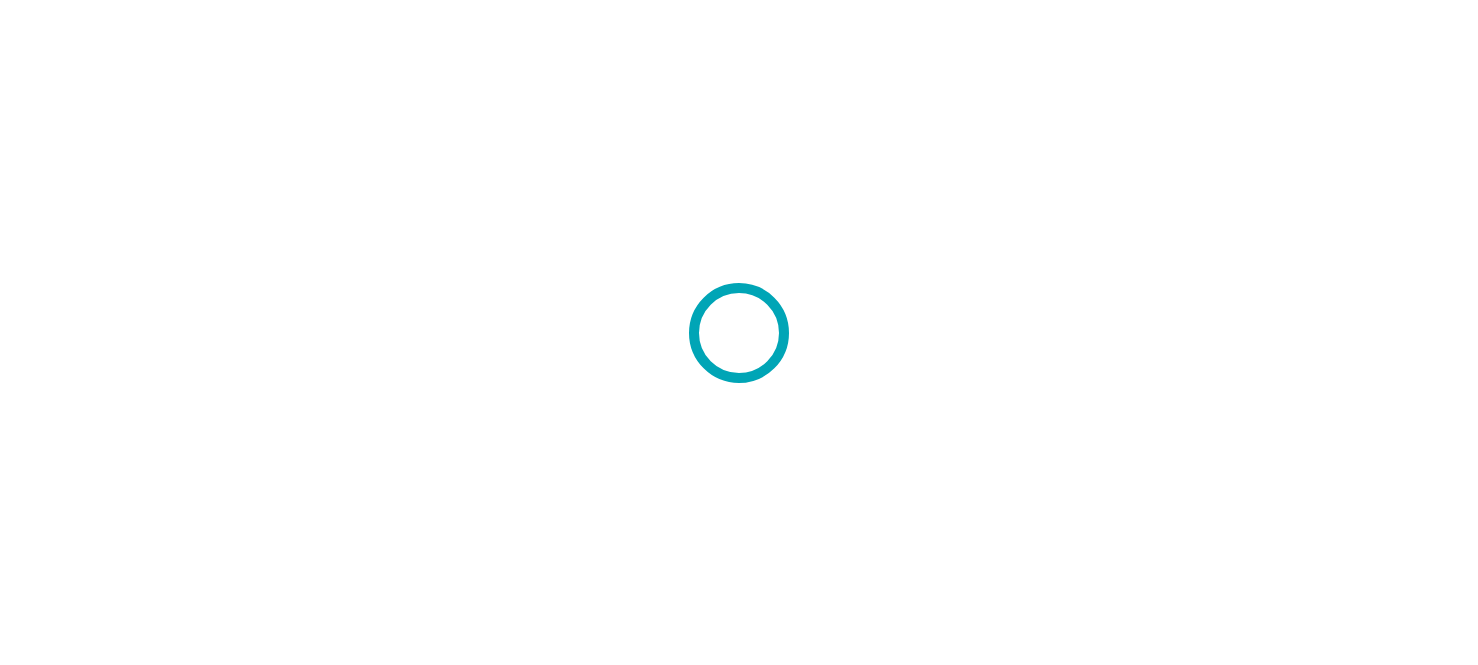 scroll, scrollTop: 0, scrollLeft: 0, axis: both 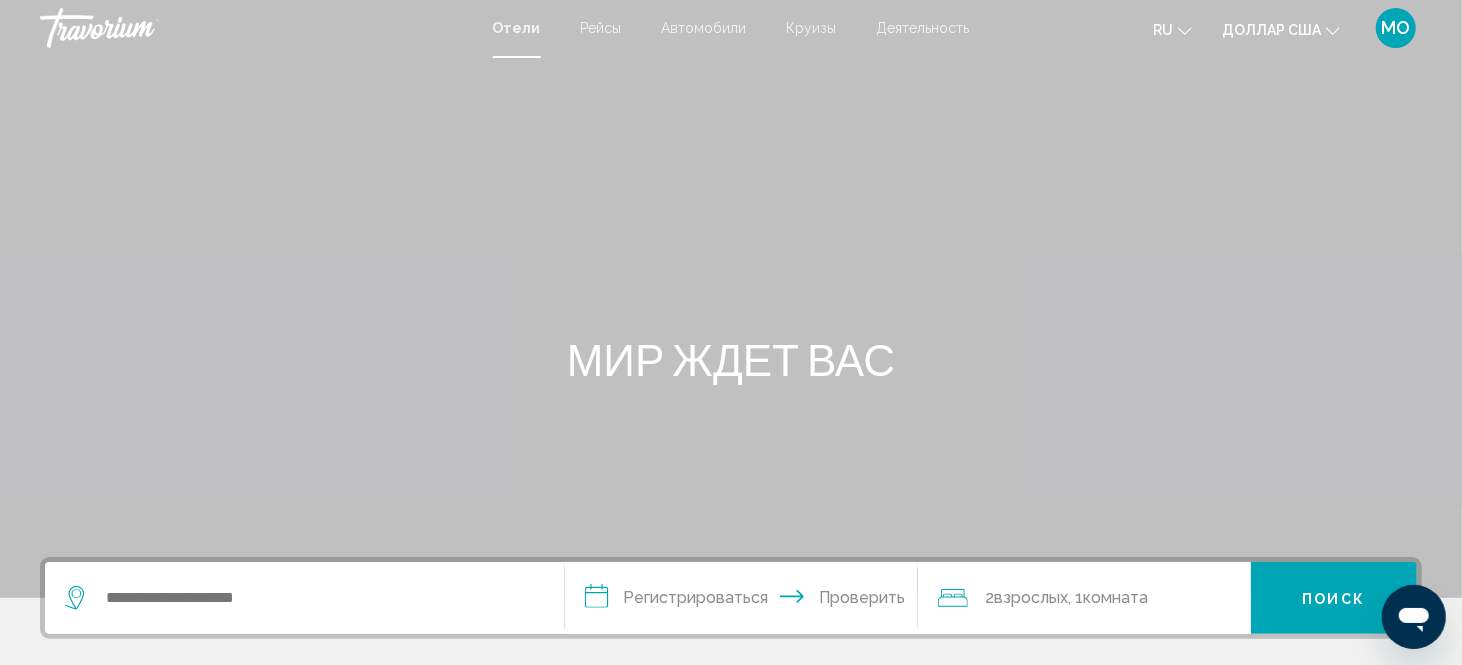 click on "Поиск" at bounding box center [1334, 599] 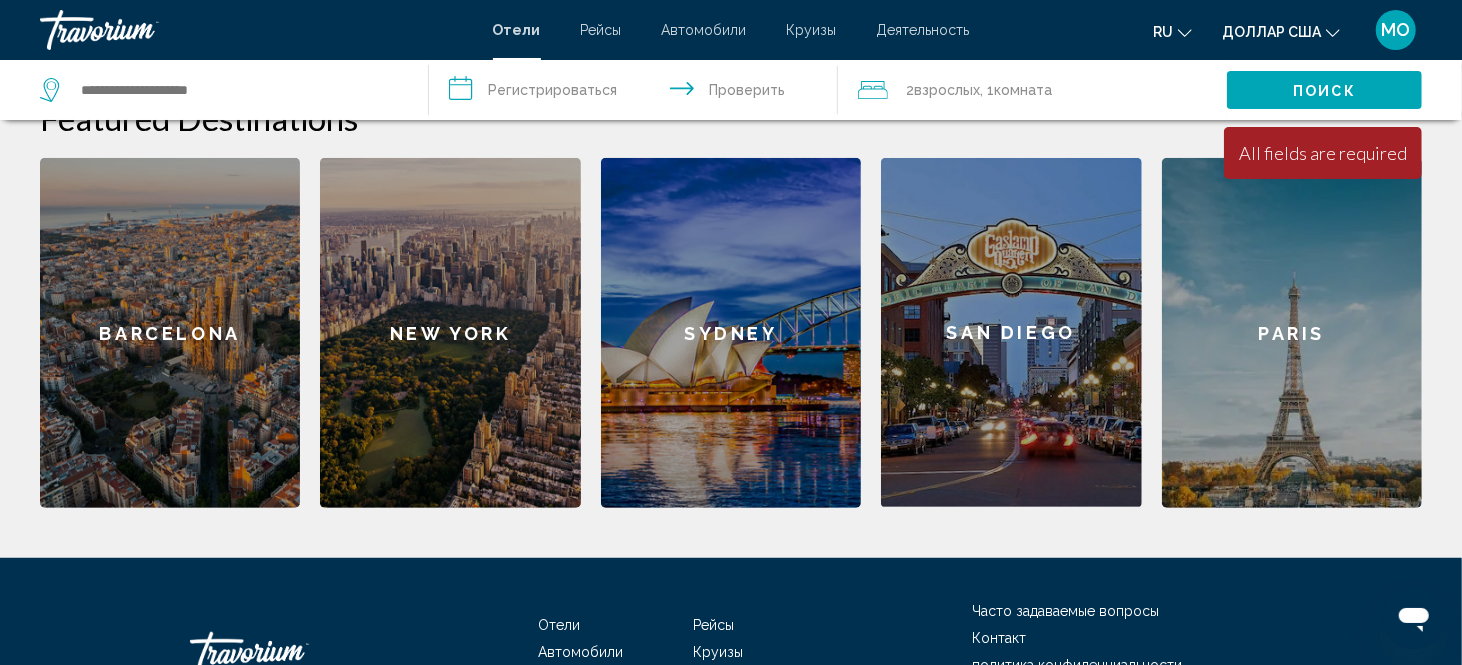 scroll, scrollTop: 594, scrollLeft: 0, axis: vertical 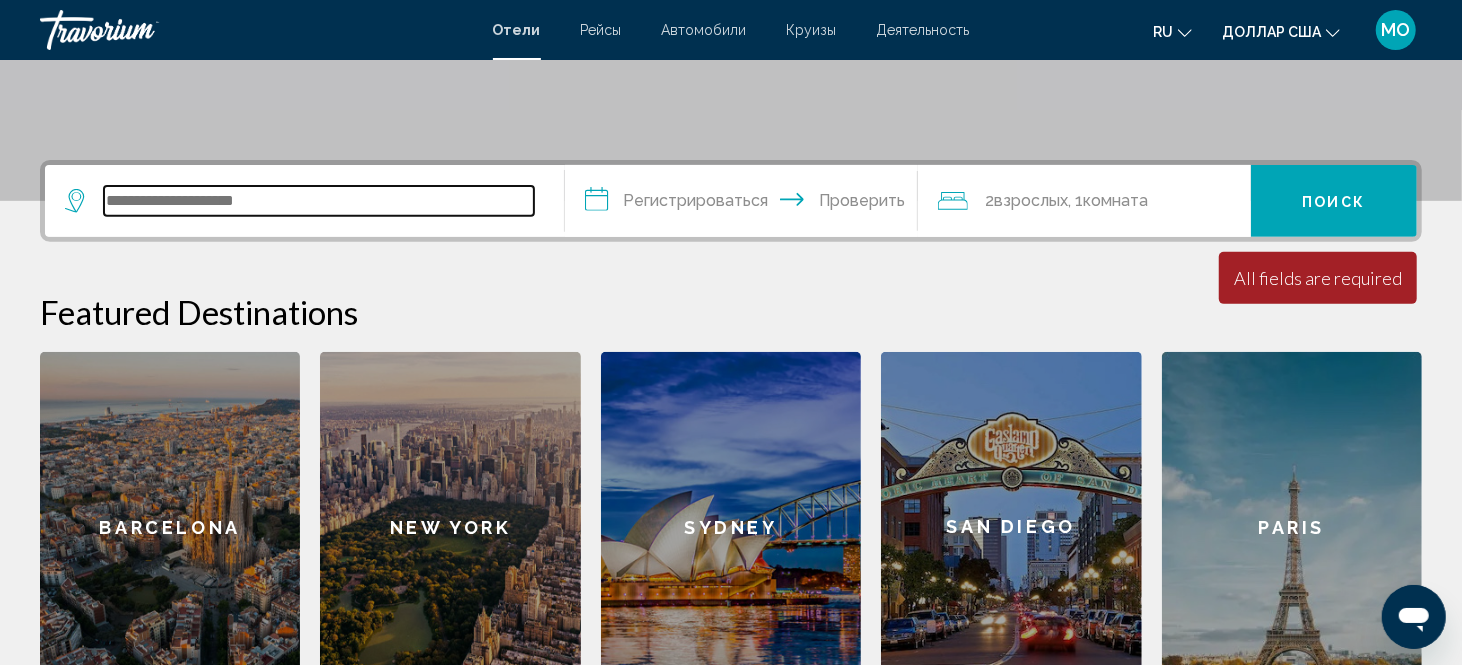 click at bounding box center (319, 201) 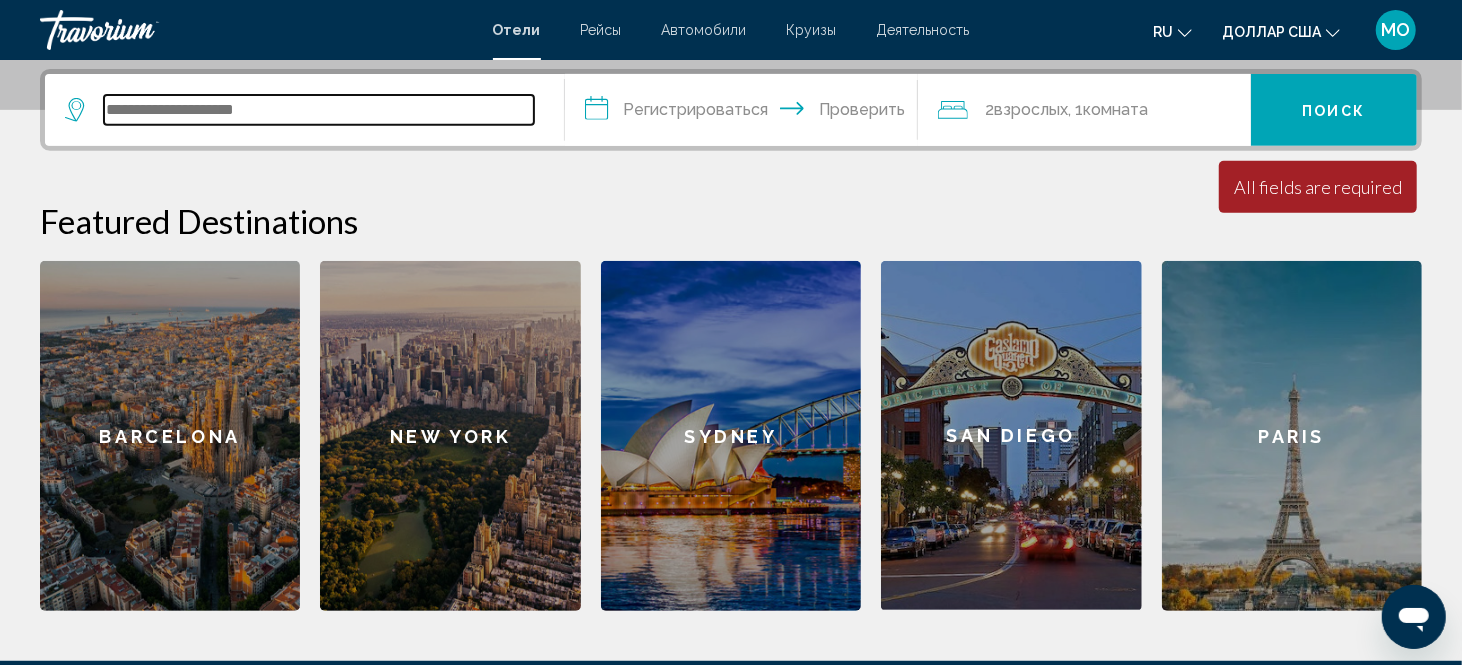 scroll, scrollTop: 493, scrollLeft: 0, axis: vertical 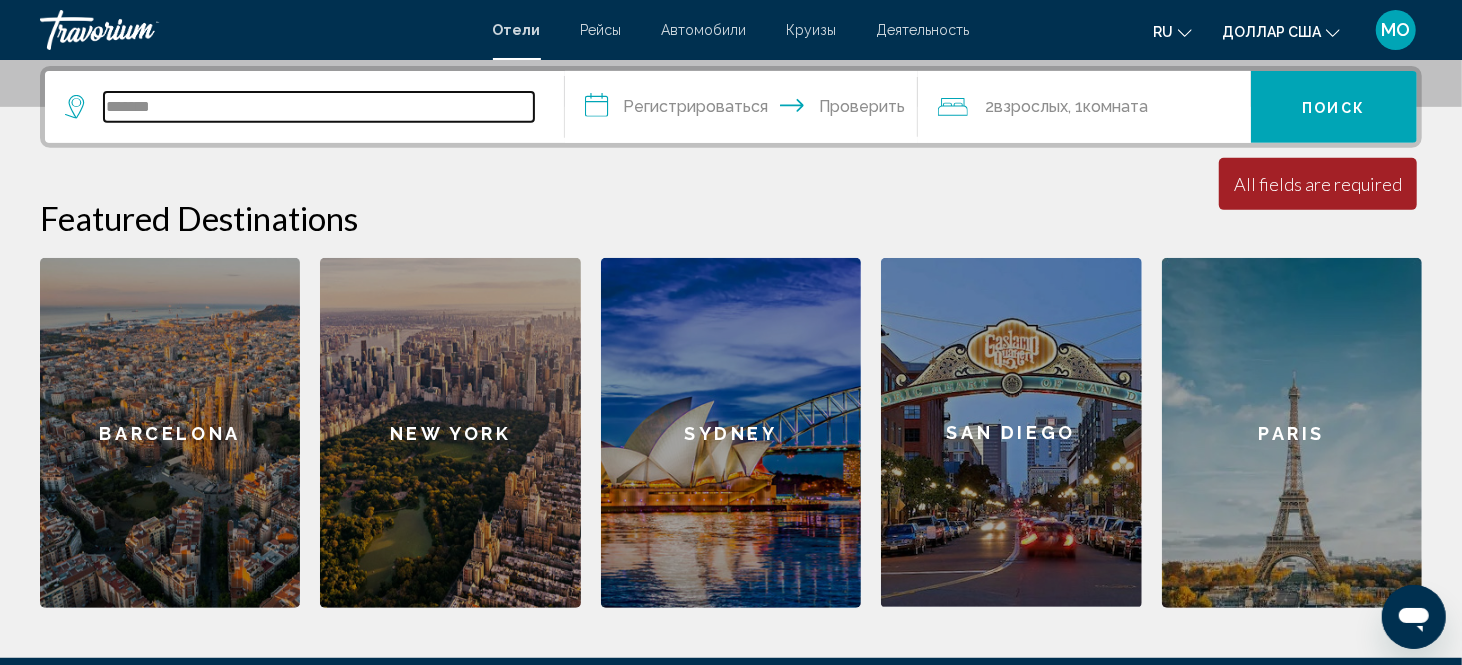 type on "*******" 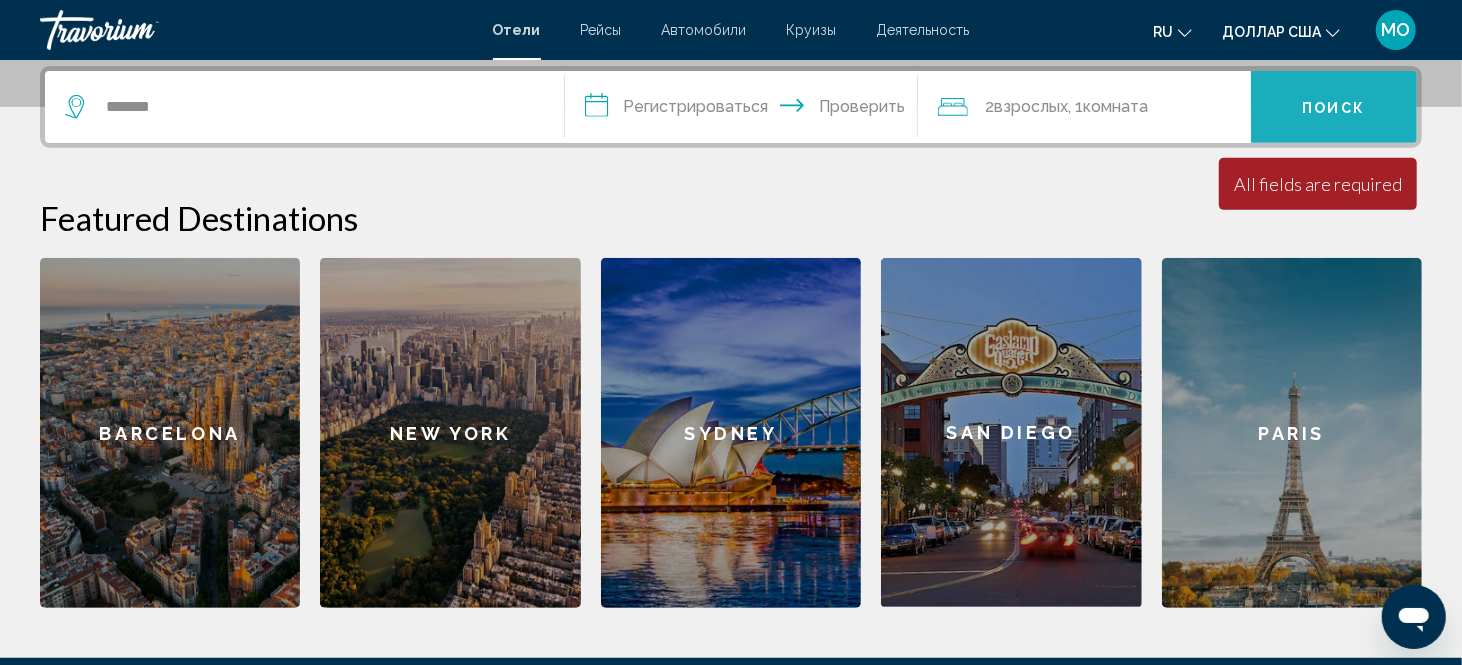click on "Поиск" at bounding box center (1334, 108) 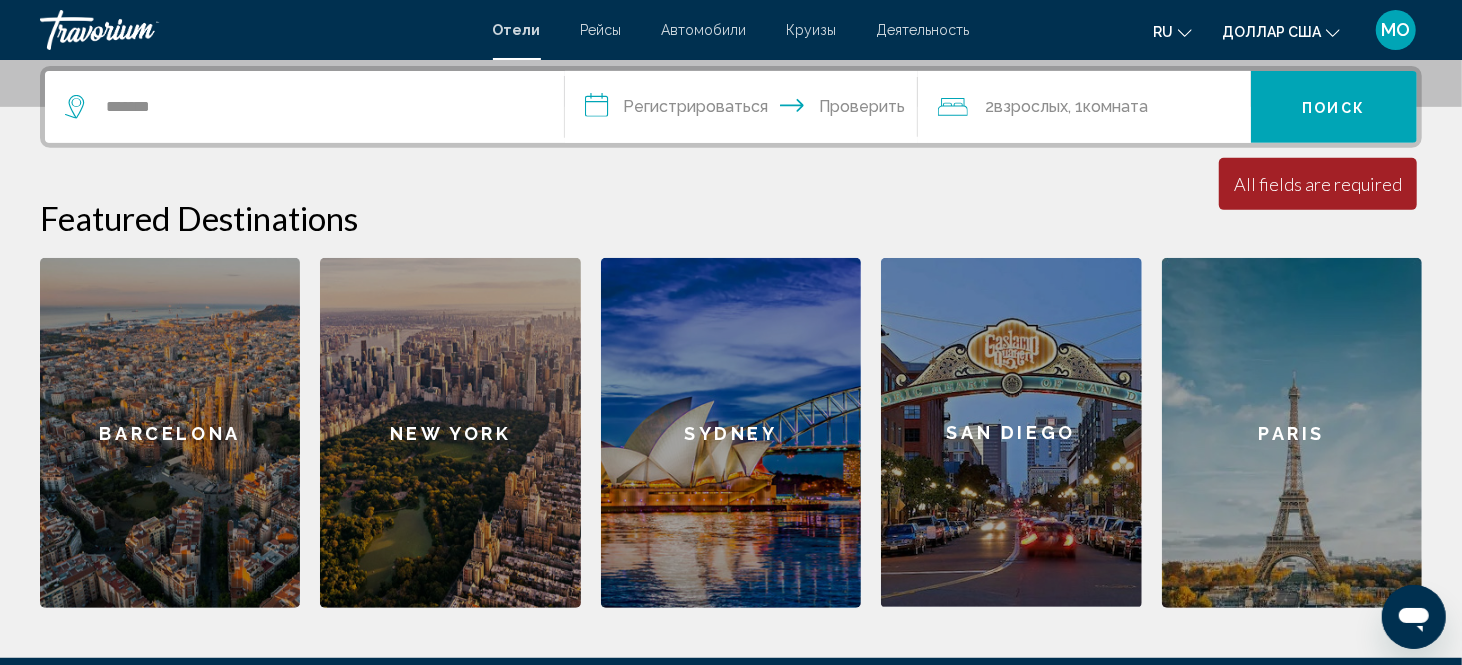 click on "Поиск" at bounding box center (1334, 107) 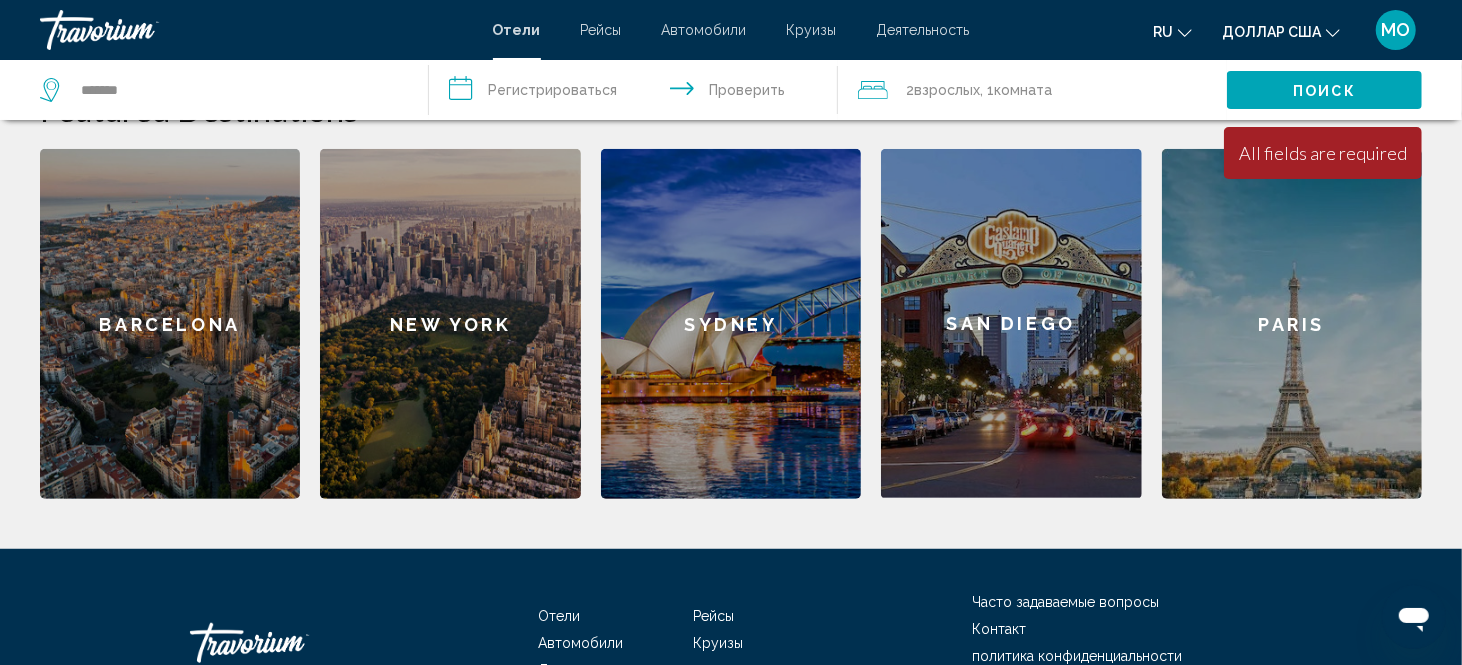 scroll, scrollTop: 457, scrollLeft: 0, axis: vertical 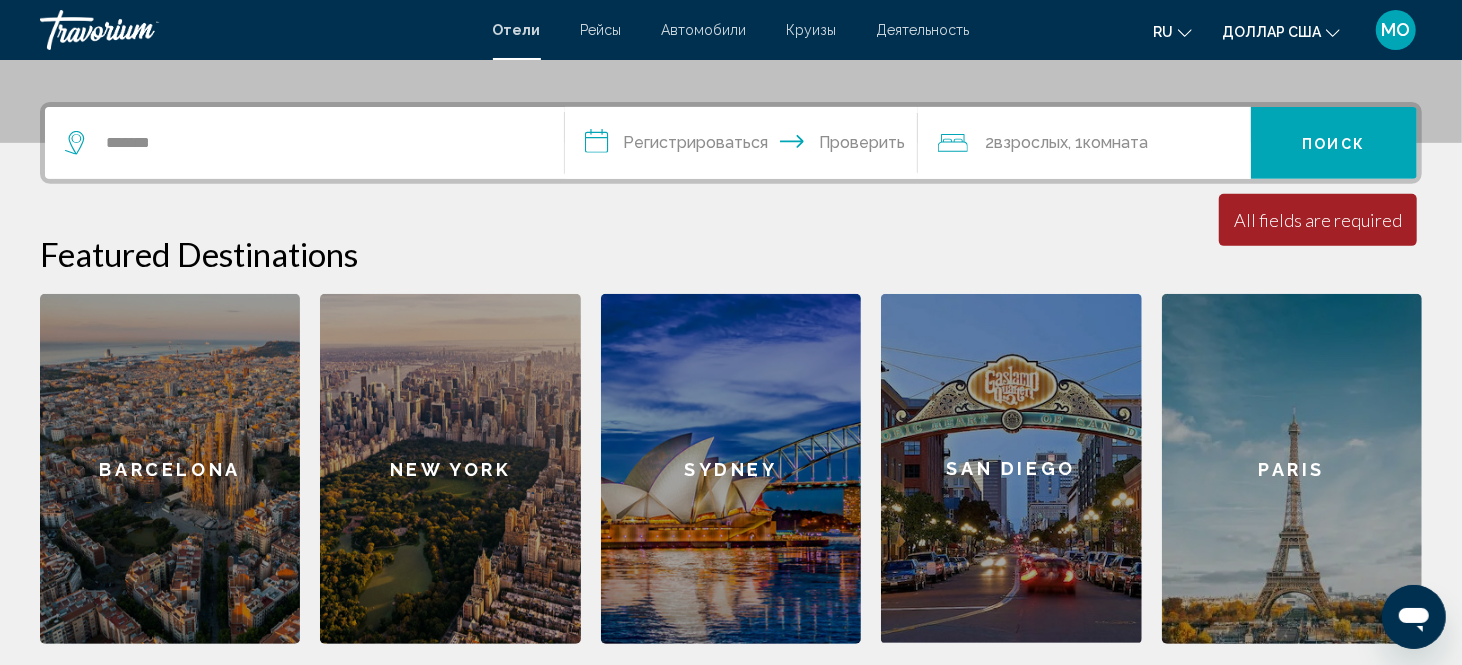 click on "Barcelona" at bounding box center [170, 469] 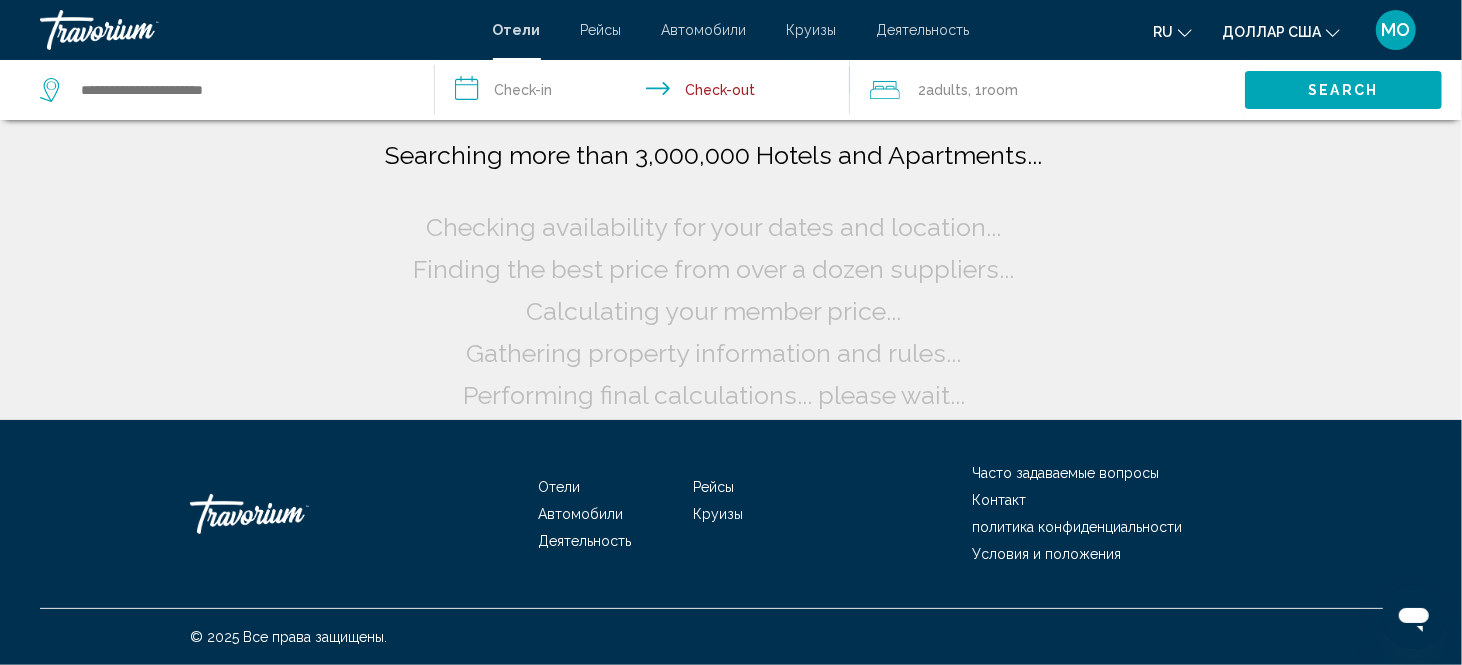 scroll, scrollTop: 0, scrollLeft: 0, axis: both 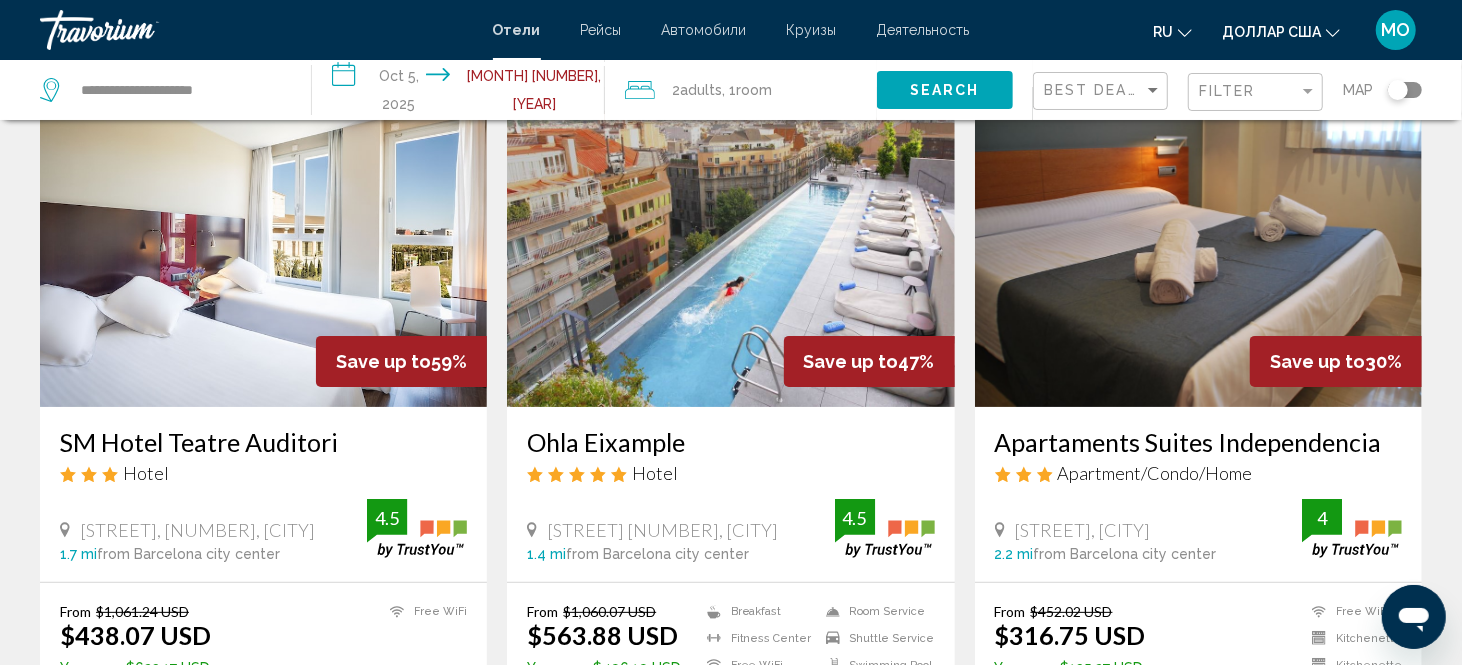 click on "Отели" at bounding box center [517, 30] 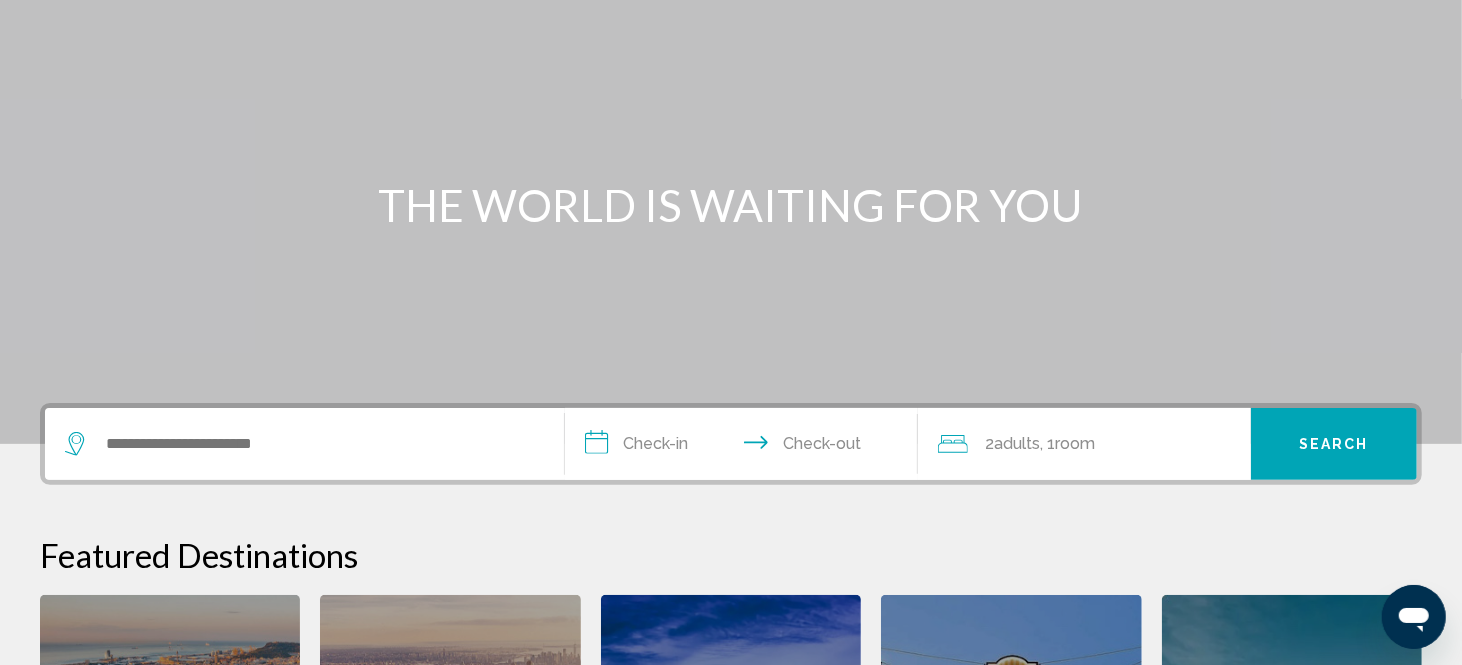 scroll, scrollTop: 166, scrollLeft: 0, axis: vertical 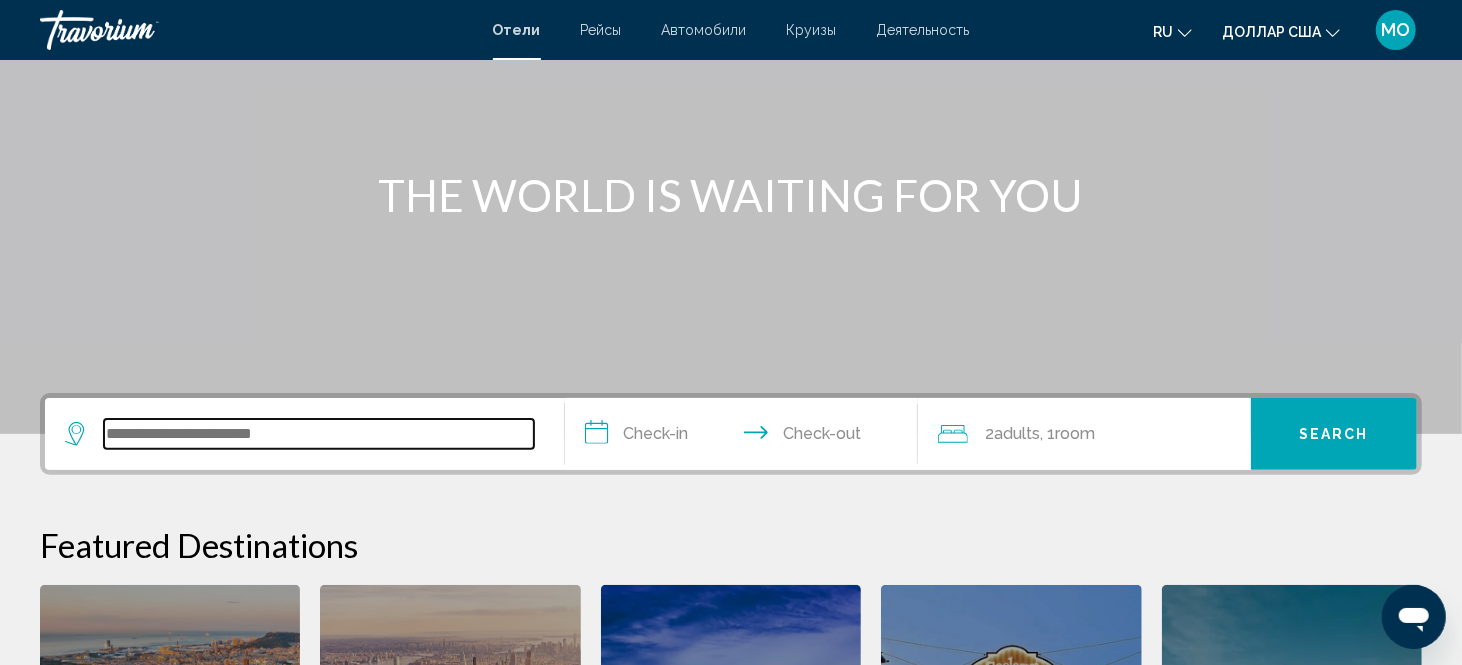 click at bounding box center [319, 434] 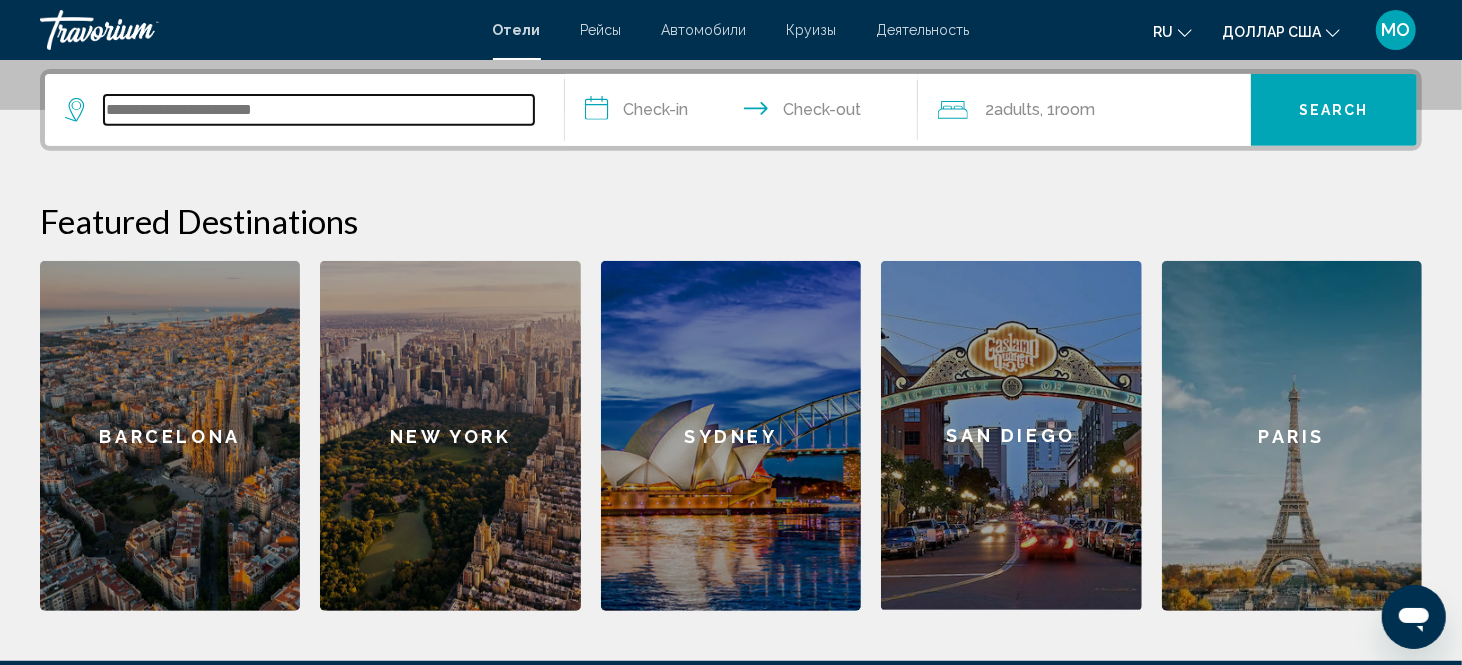 scroll, scrollTop: 493, scrollLeft: 0, axis: vertical 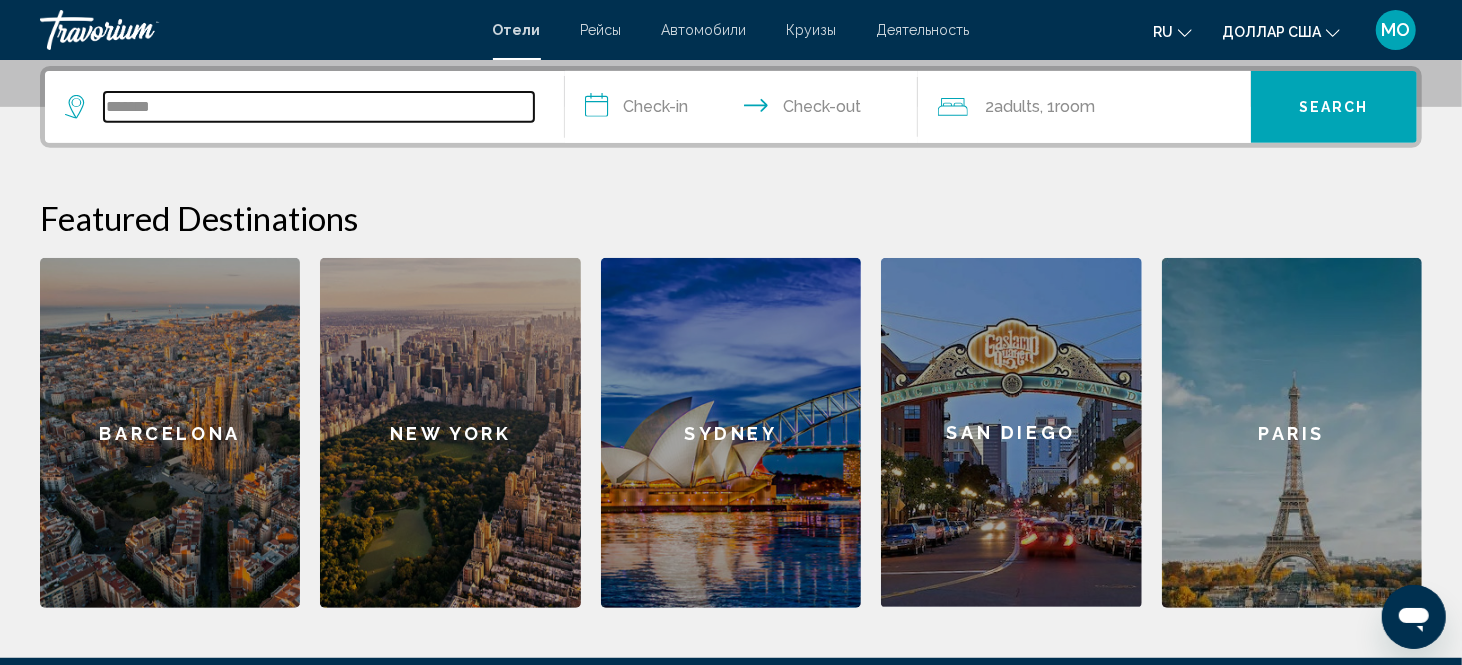 type on "*******" 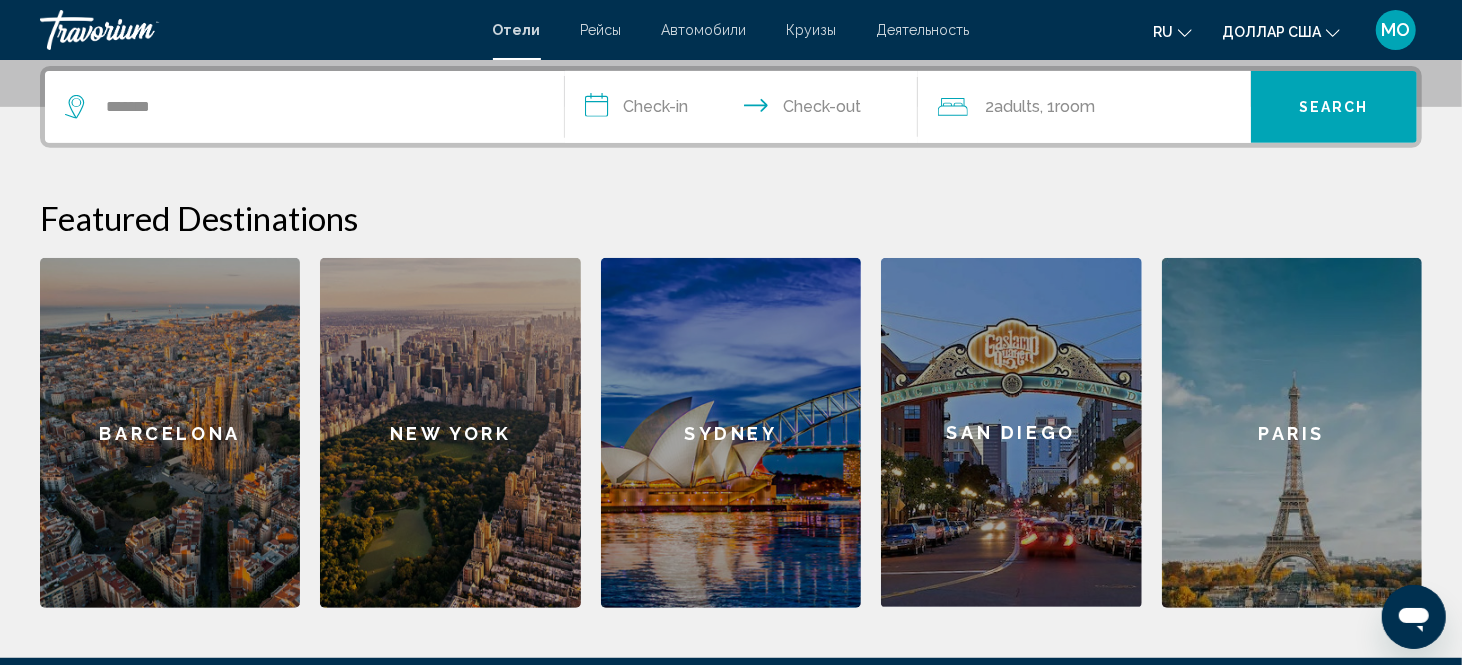 click on "**********" at bounding box center [745, 110] 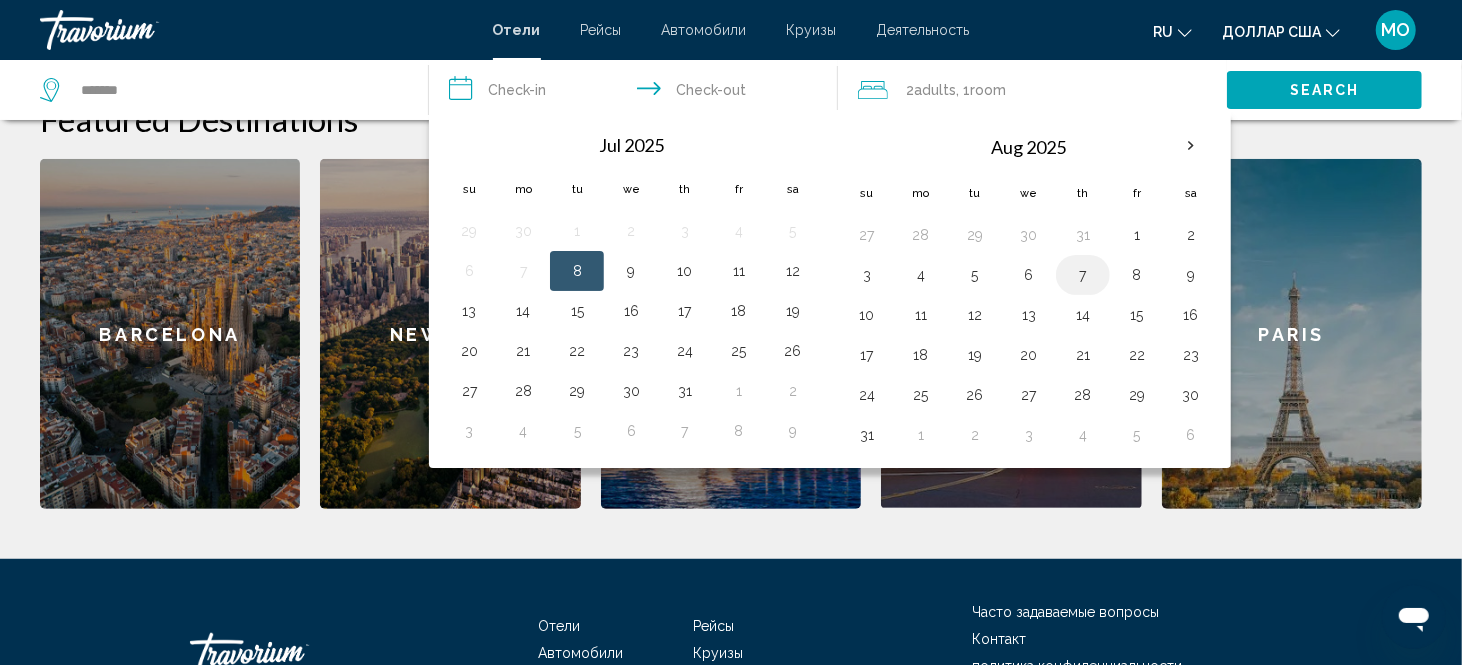 scroll, scrollTop: 590, scrollLeft: 0, axis: vertical 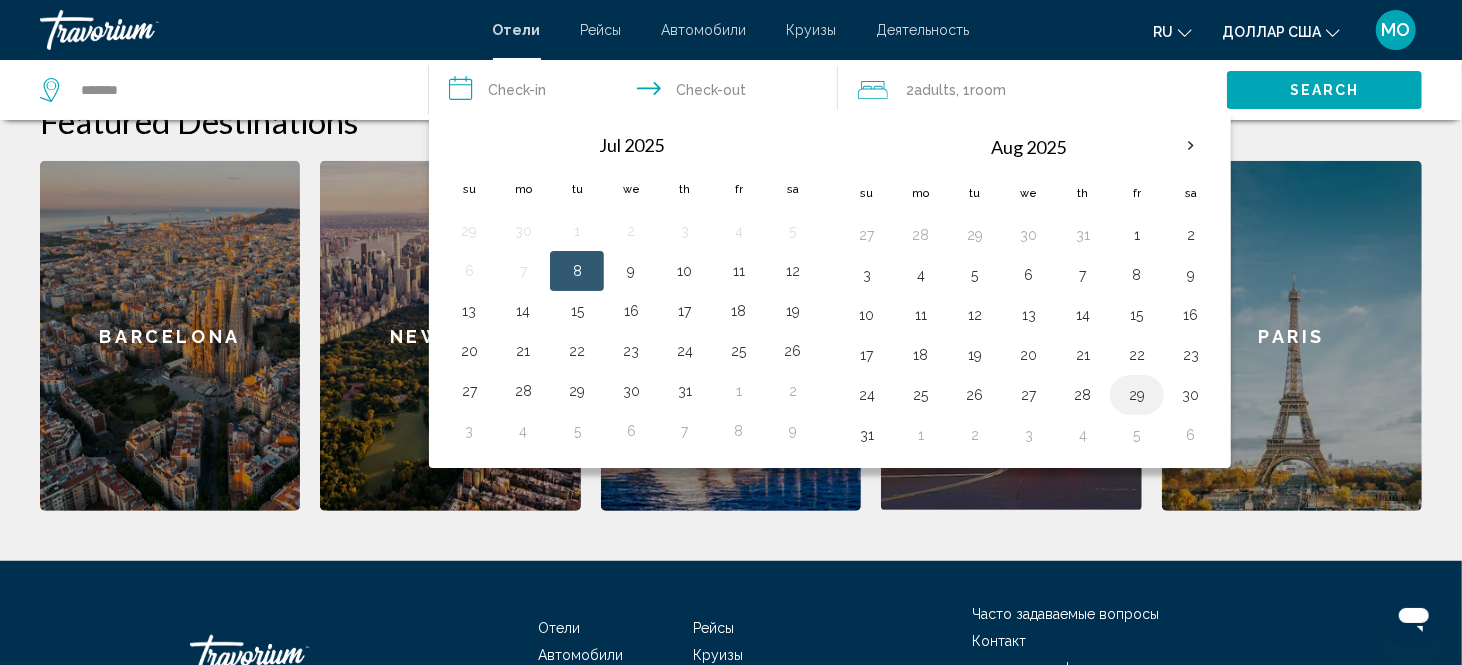click on "29" at bounding box center [975, 235] 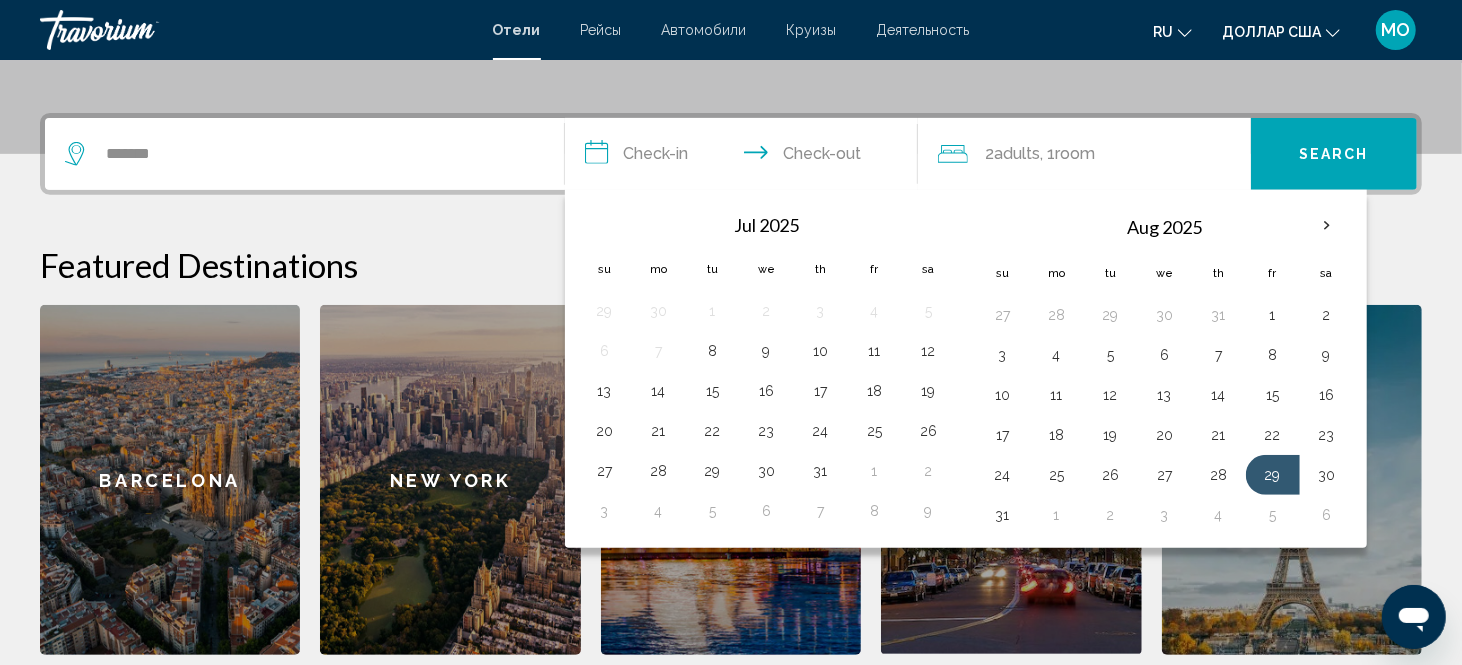 scroll, scrollTop: 445, scrollLeft: 0, axis: vertical 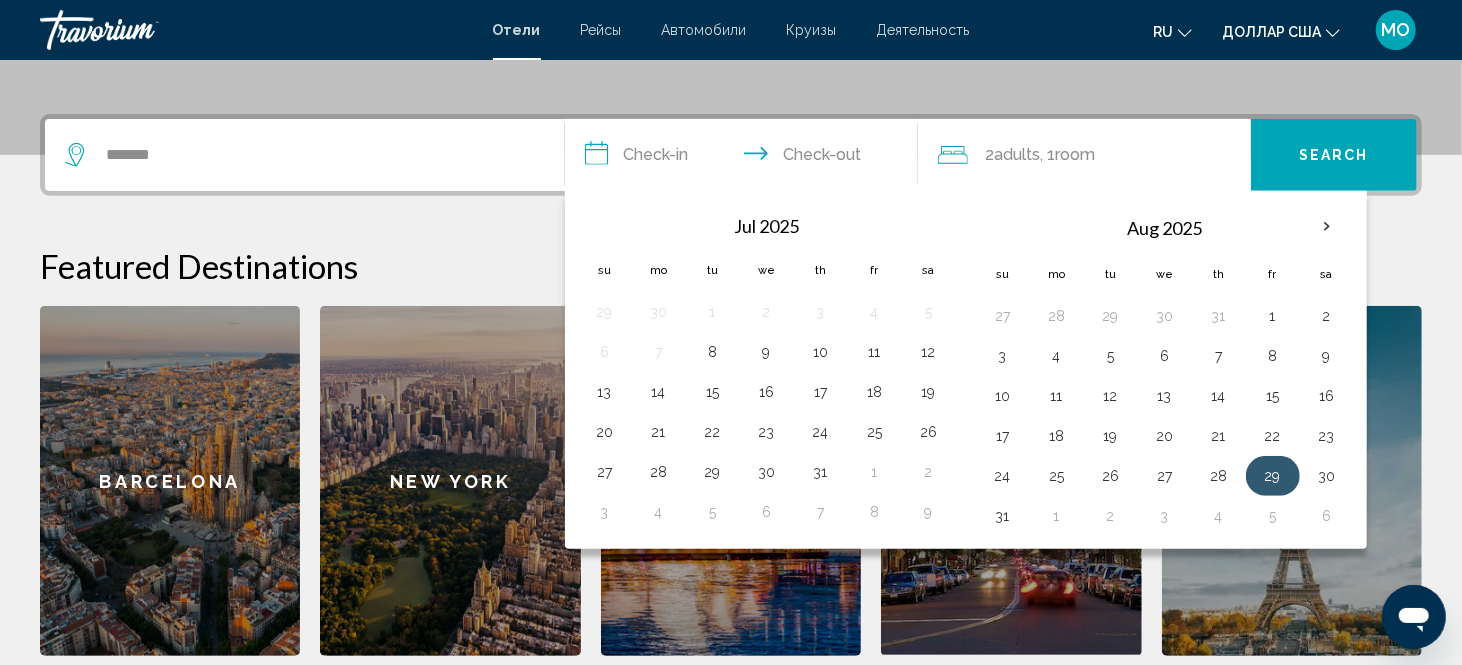 click on "29" at bounding box center (1273, 476) 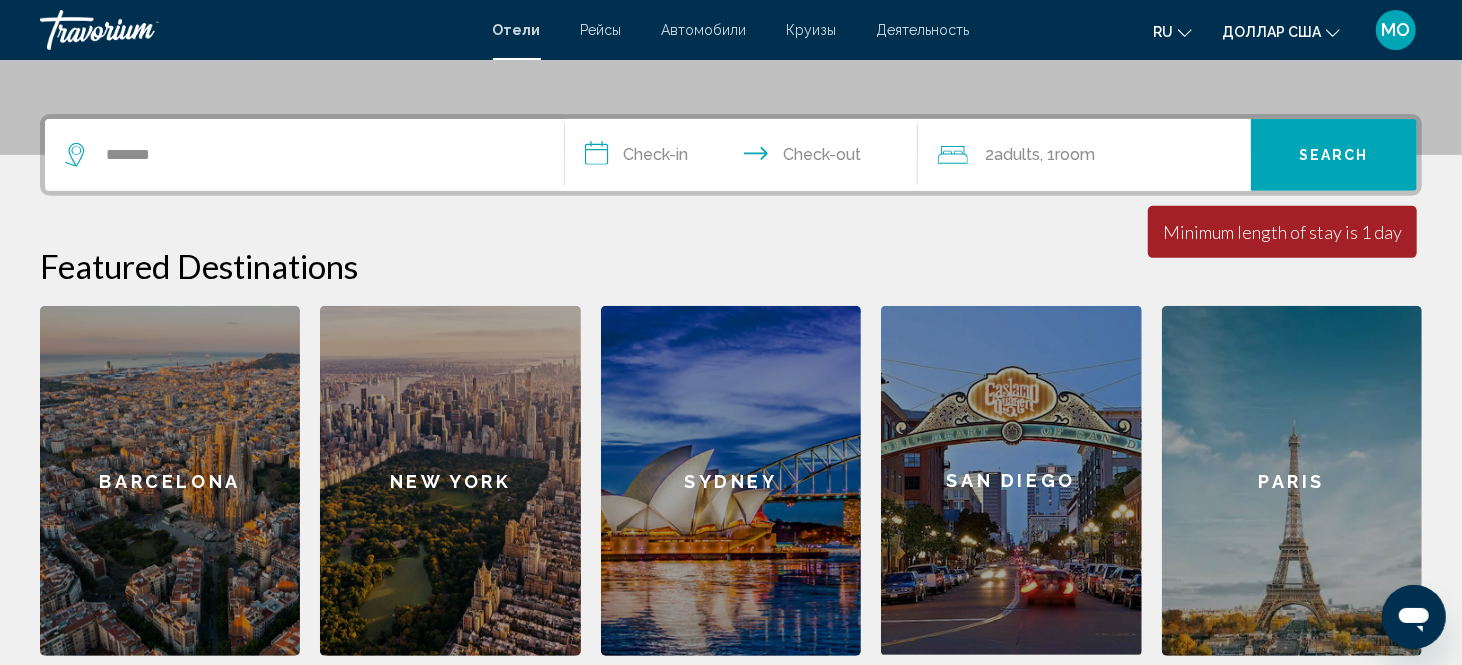 click on "Paris" at bounding box center (1292, 481) 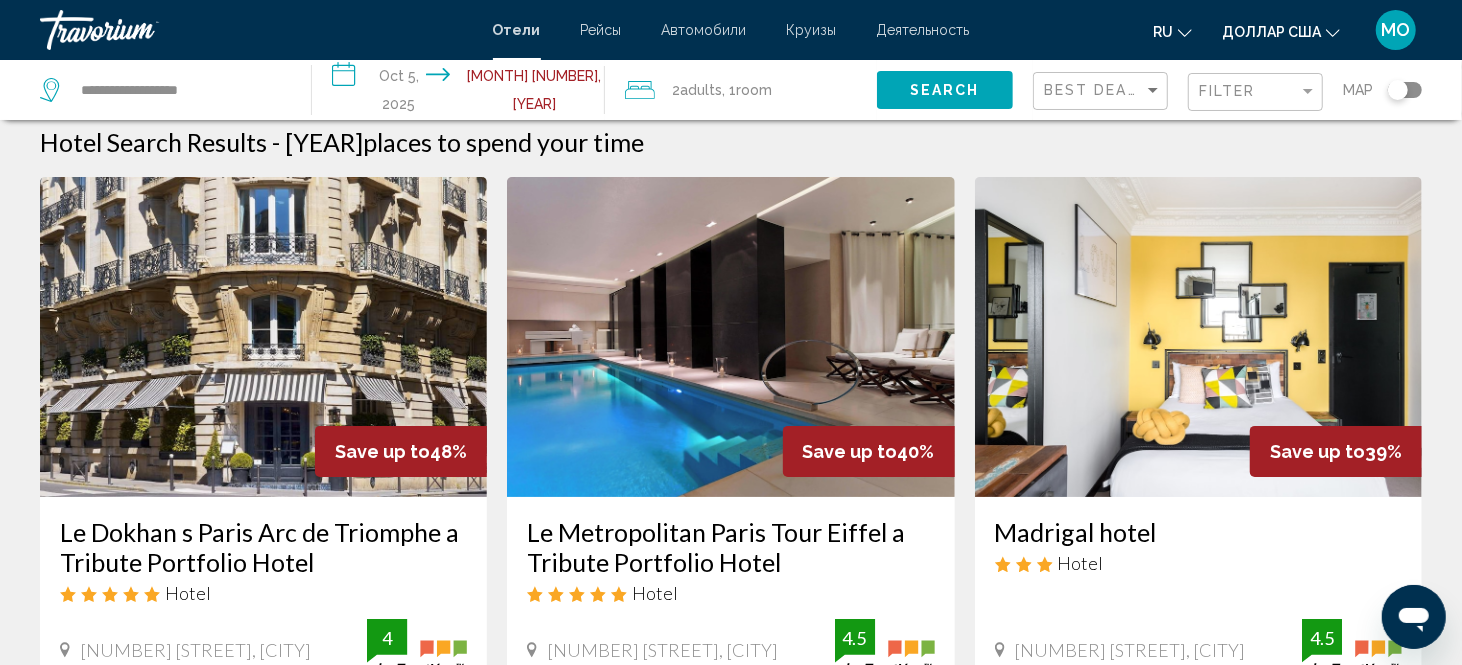 scroll, scrollTop: 0, scrollLeft: 0, axis: both 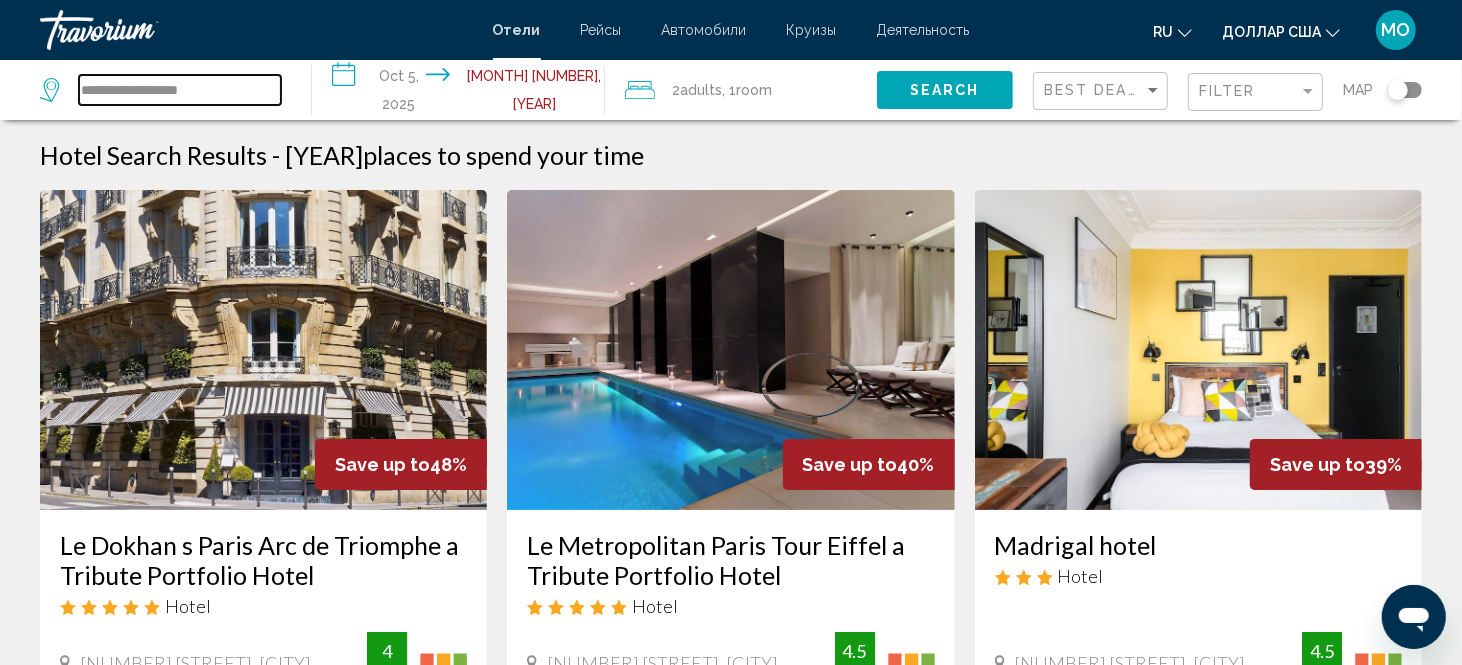 click on "**********" at bounding box center (180, 90) 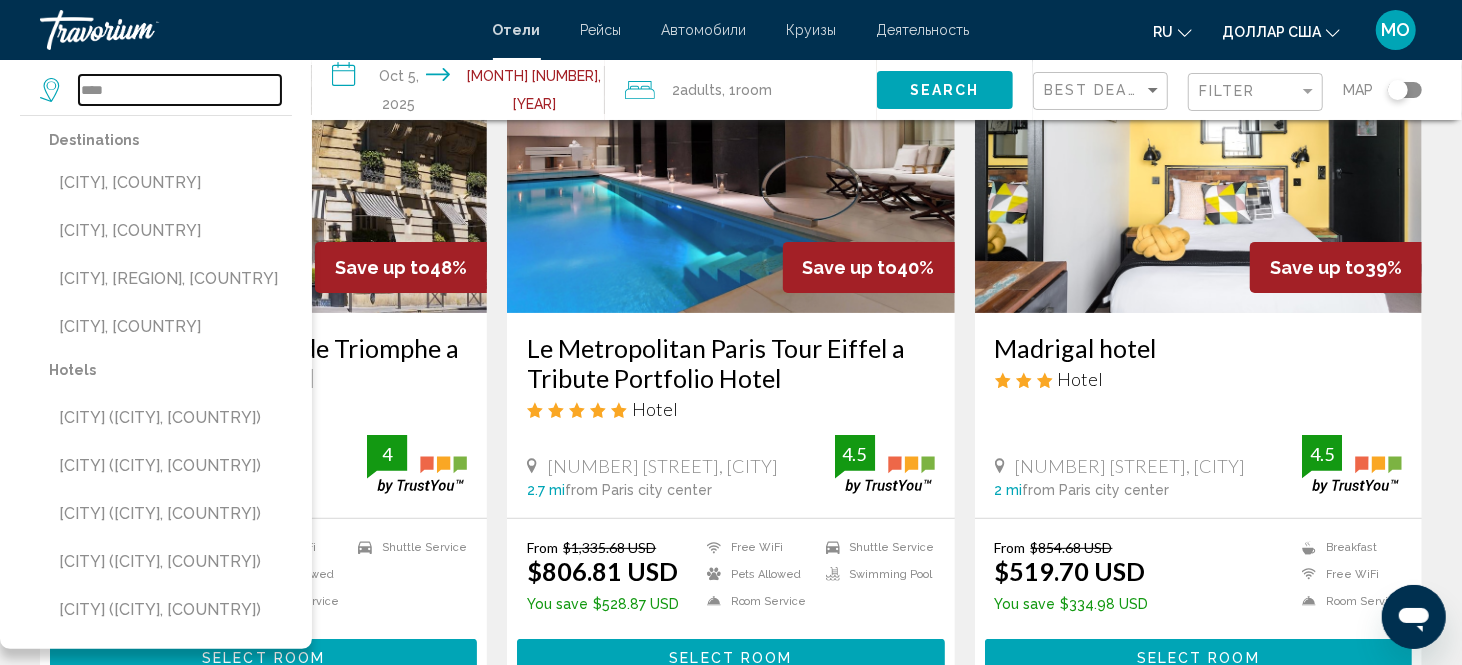 scroll, scrollTop: 0, scrollLeft: 0, axis: both 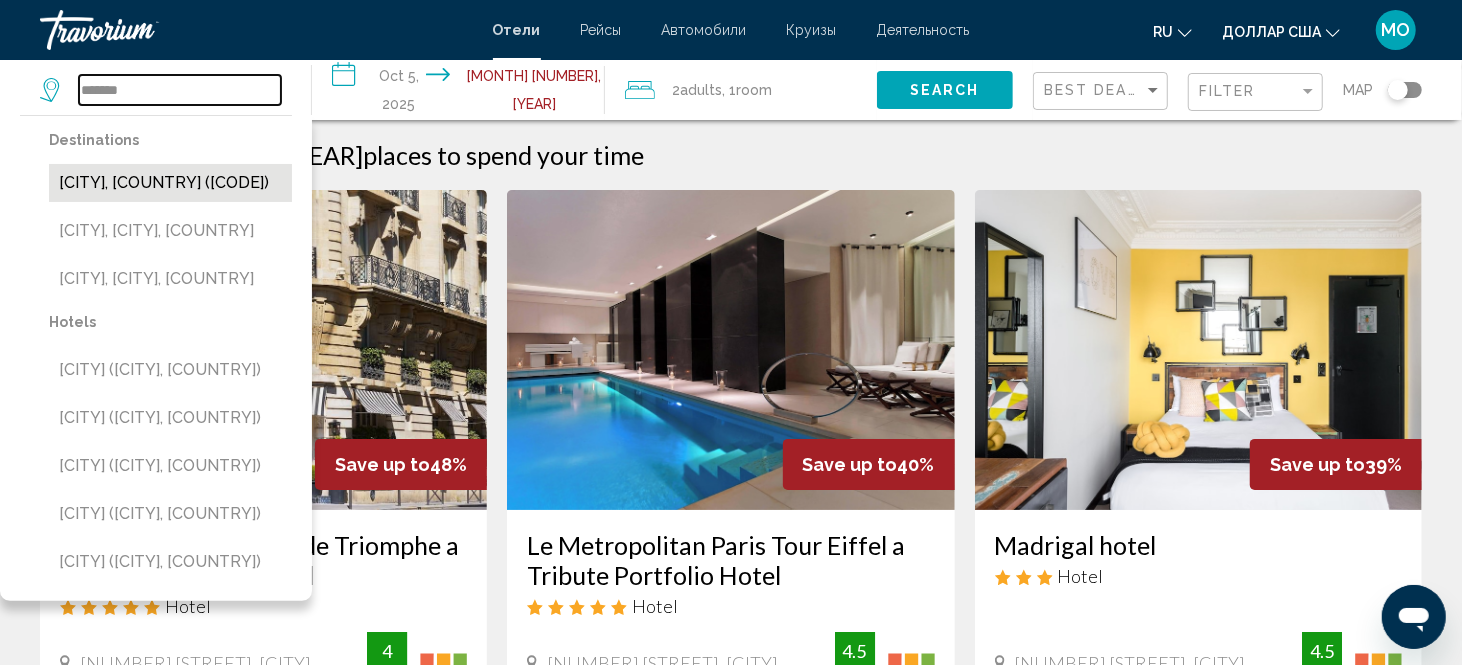 type on "*******" 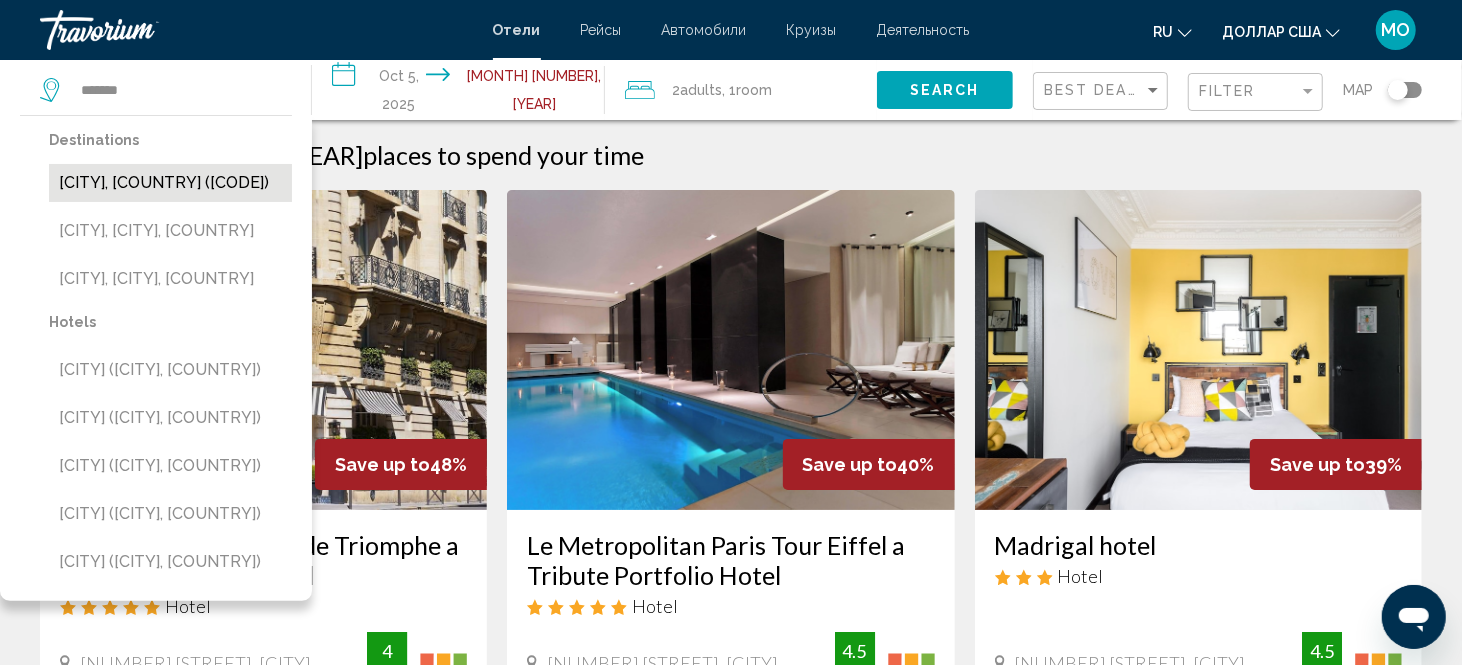 click on "[CITY], [COUNTRY] ([CODE])" at bounding box center (170, 183) 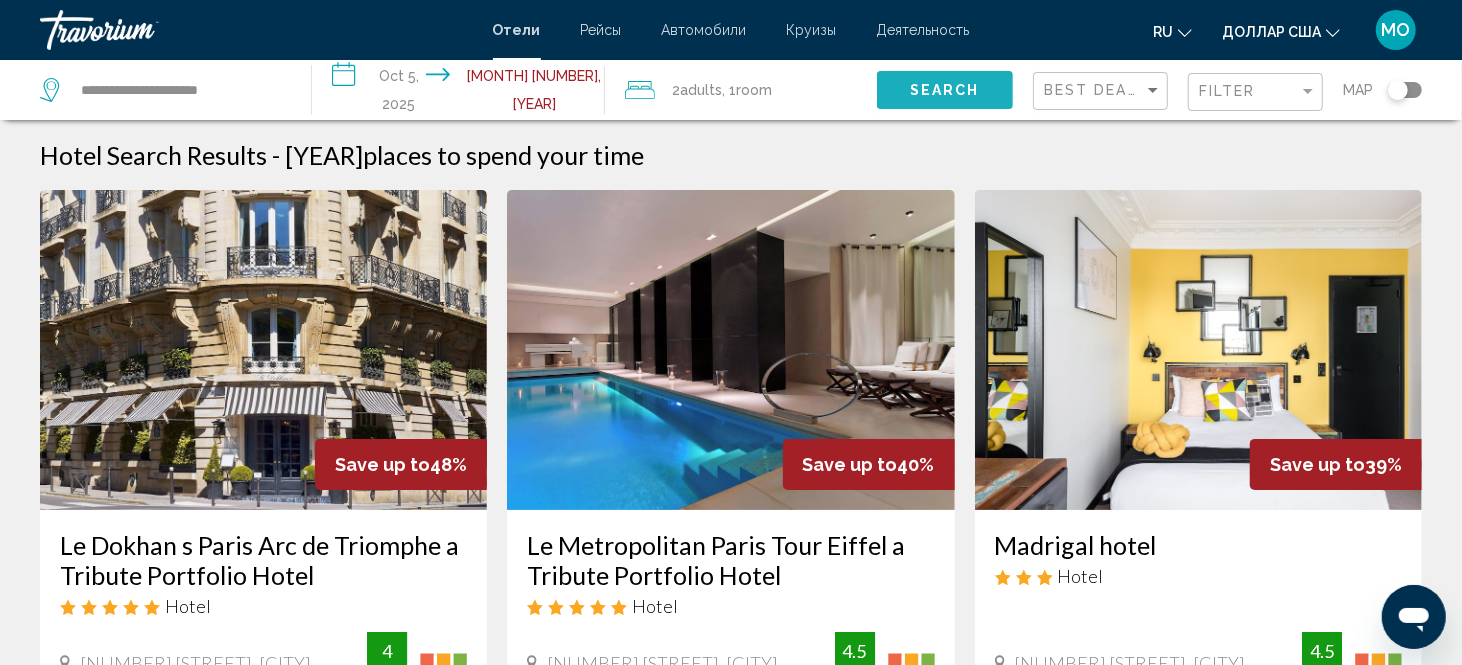 click on "Search" at bounding box center [945, 91] 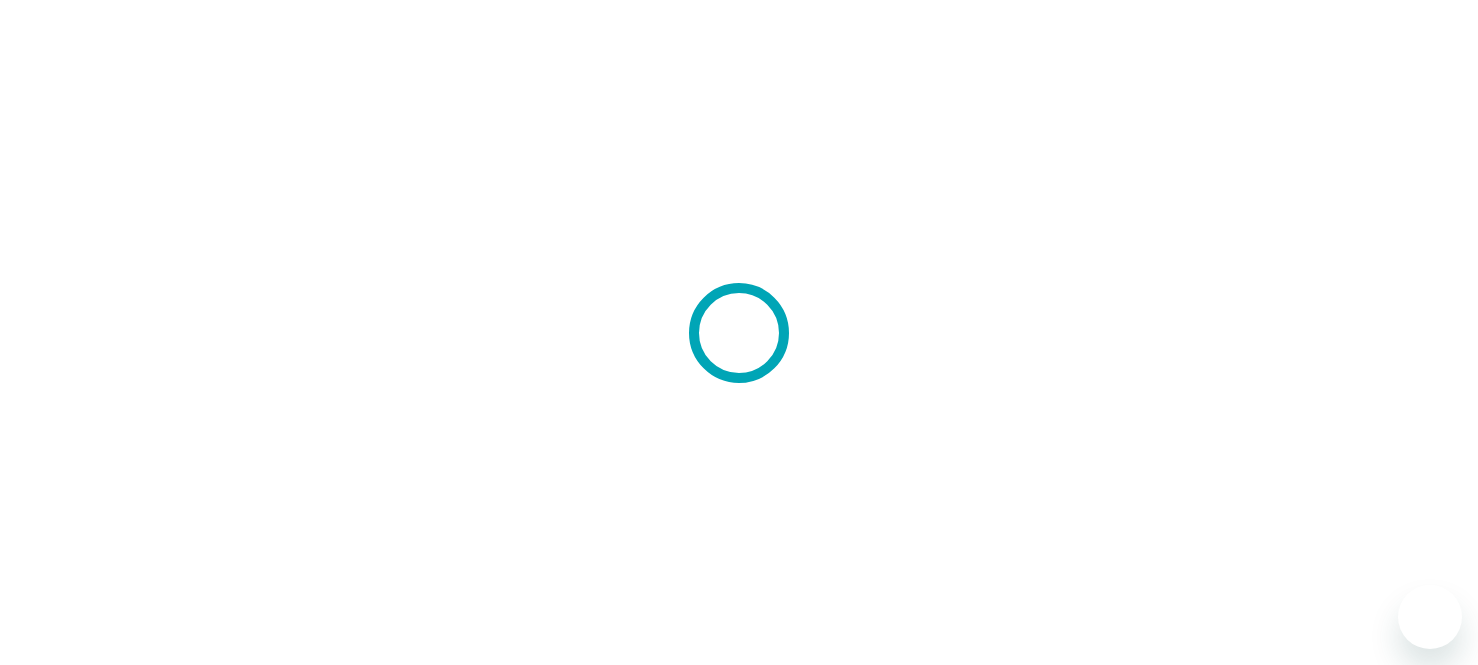 scroll, scrollTop: 0, scrollLeft: 0, axis: both 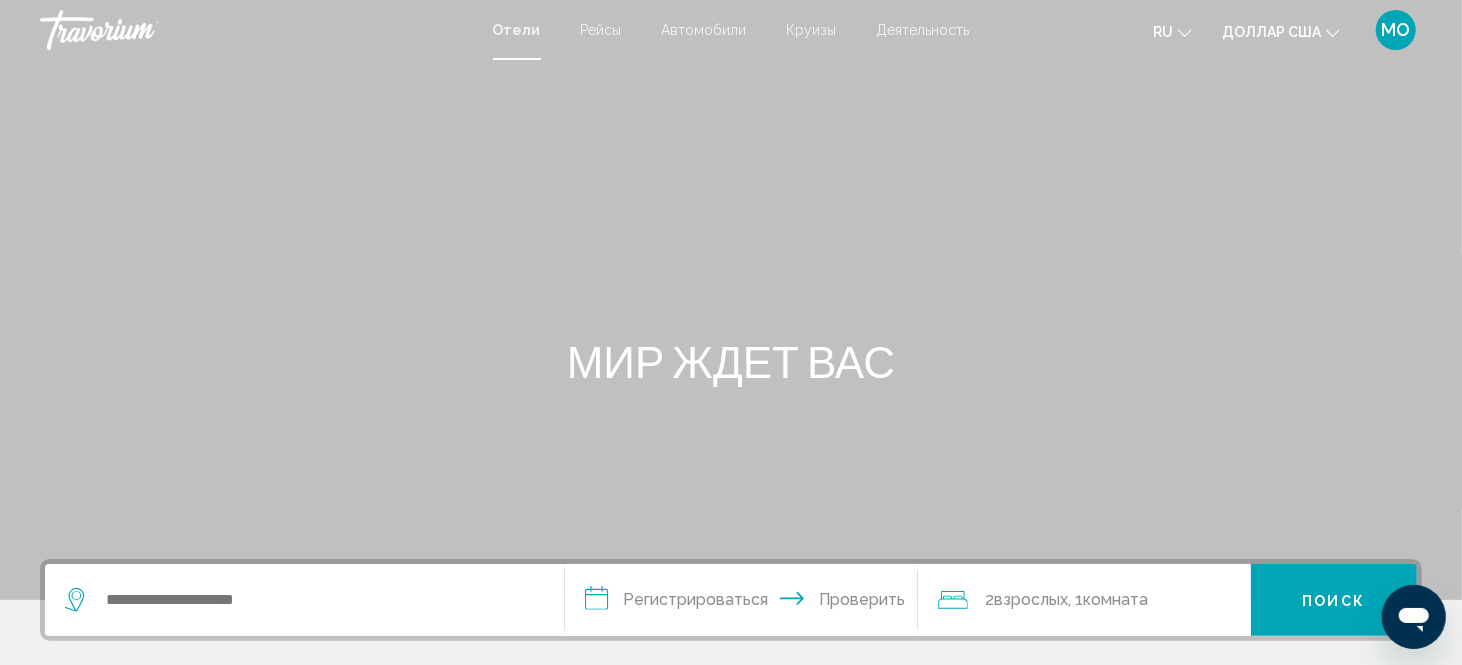 click on "МИР ЖДЕТ ВАС" at bounding box center [731, 361] 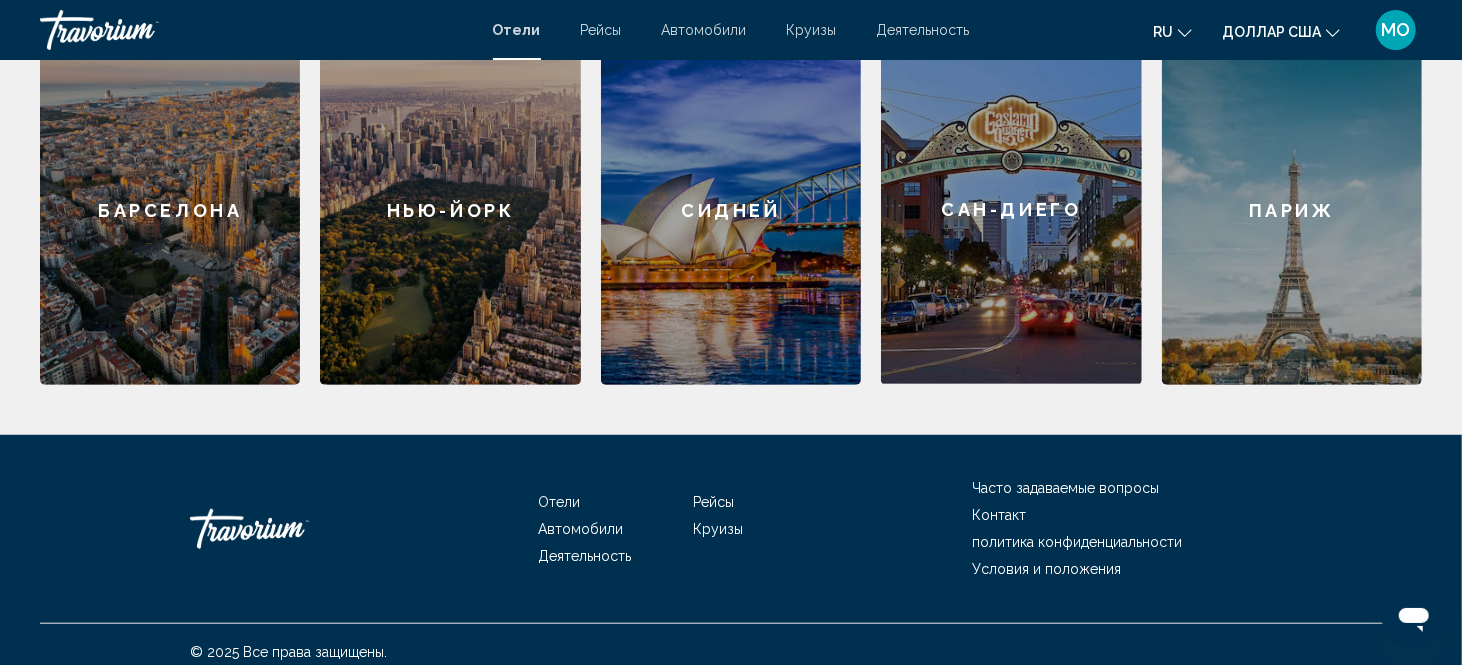 scroll, scrollTop: 731, scrollLeft: 0, axis: vertical 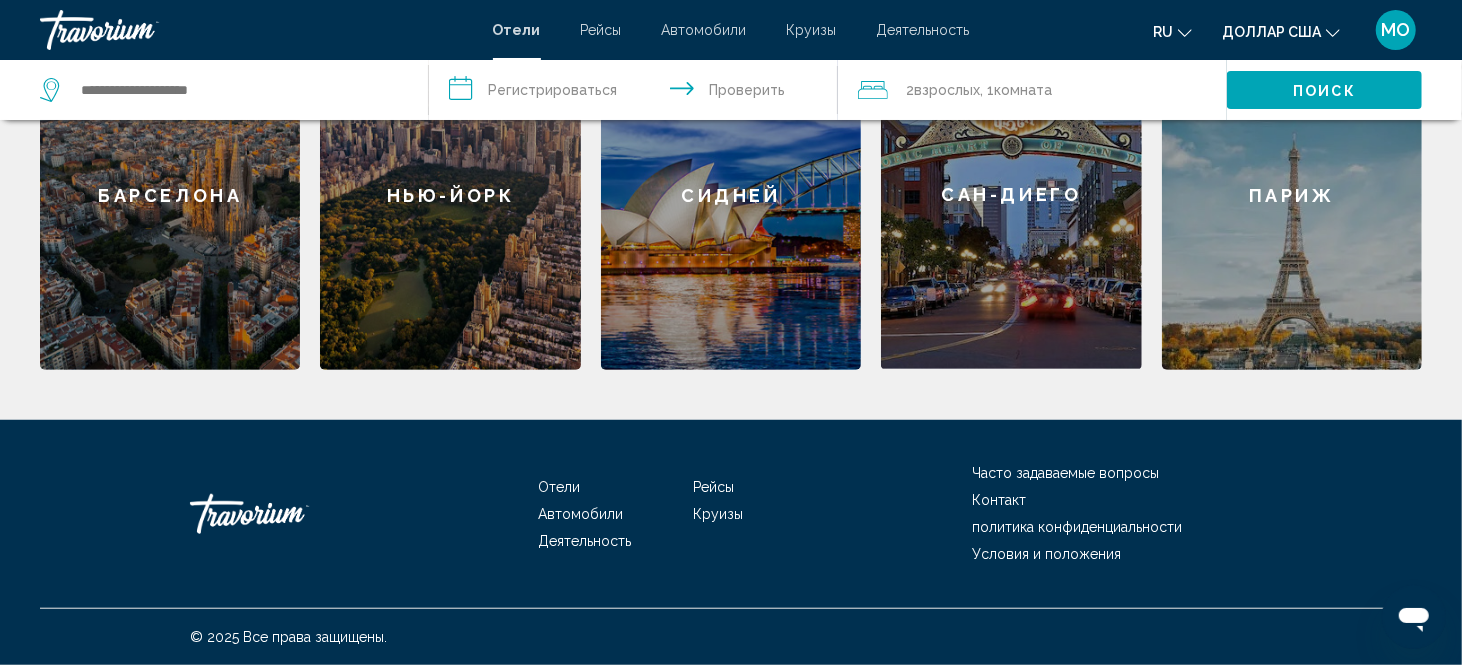 click on "Отели" at bounding box center [559, 487] 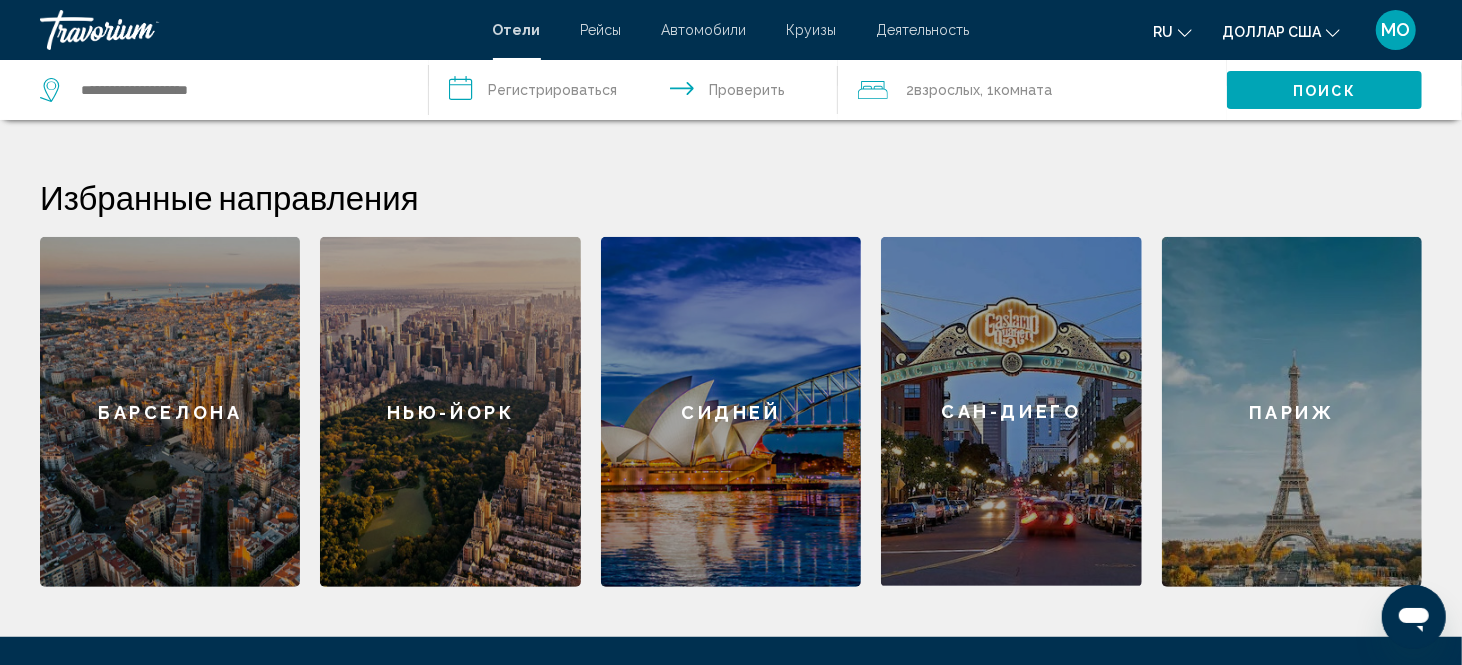 scroll, scrollTop: 449, scrollLeft: 0, axis: vertical 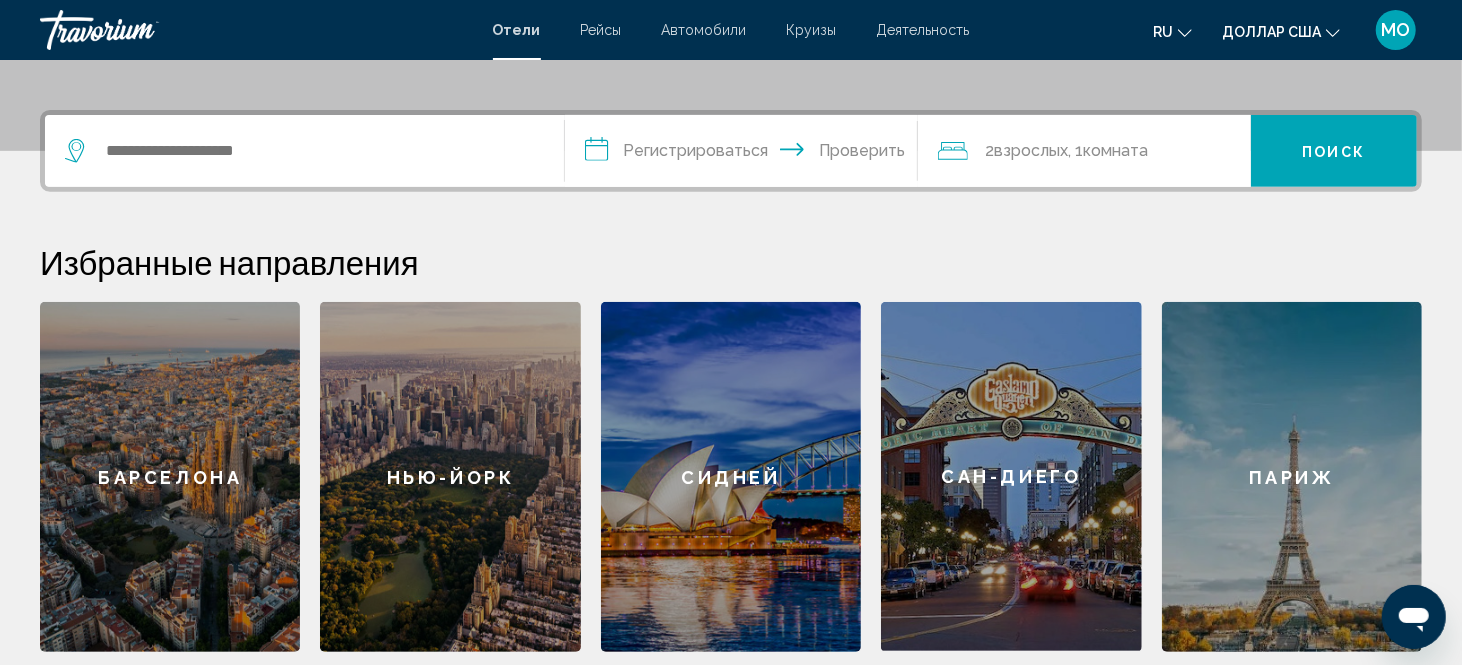 click at bounding box center (304, 151) 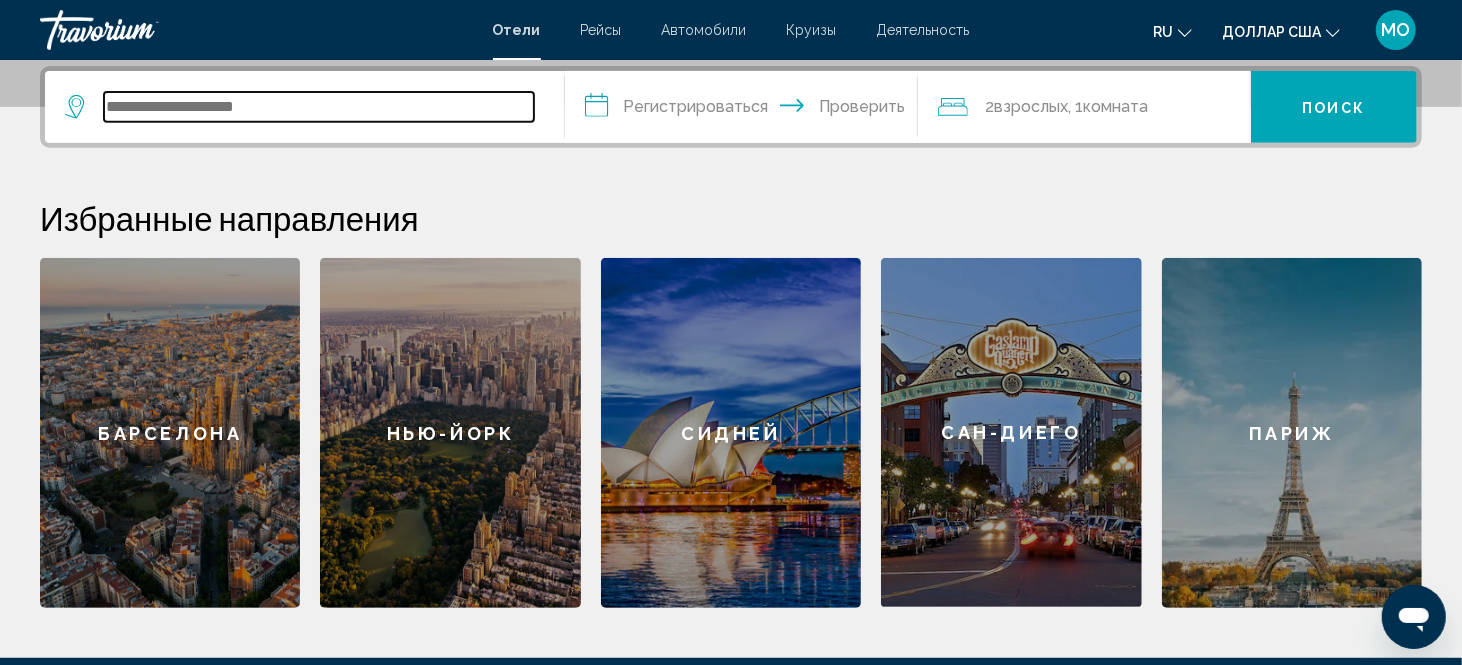 click at bounding box center (319, 107) 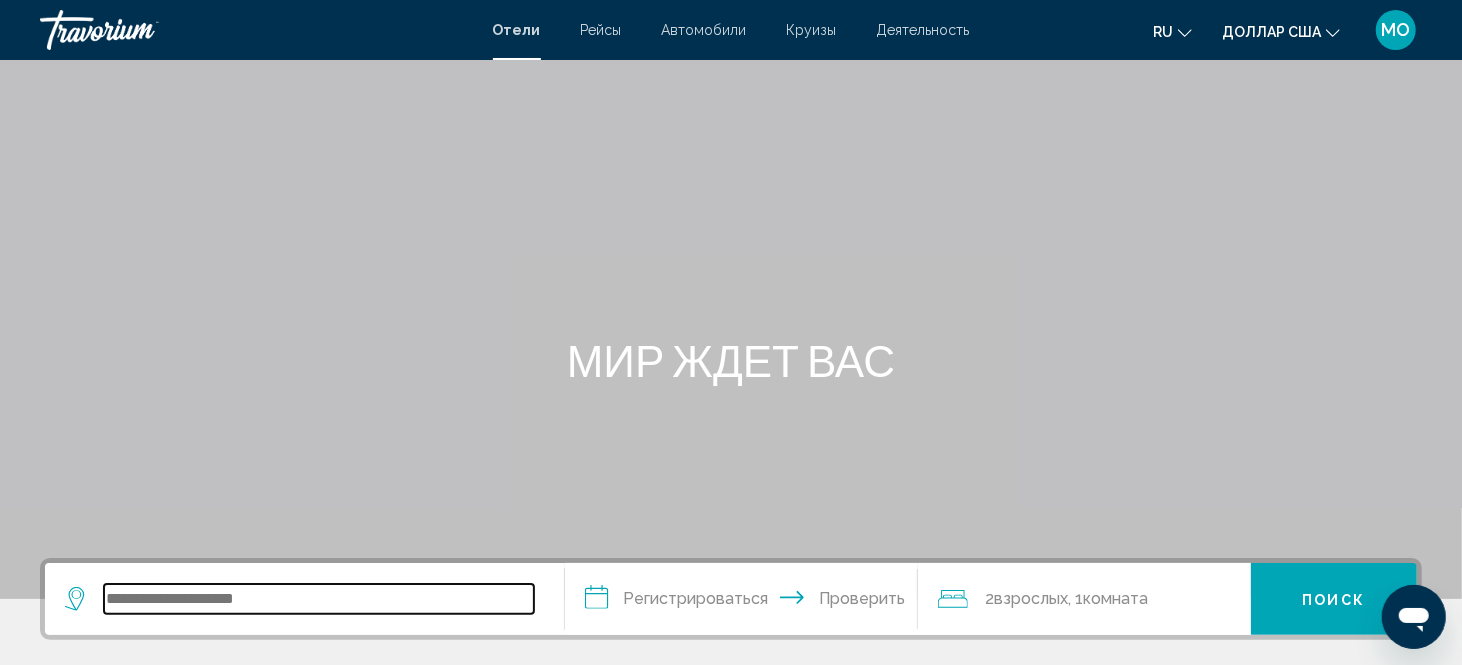 scroll, scrollTop: 0, scrollLeft: 0, axis: both 